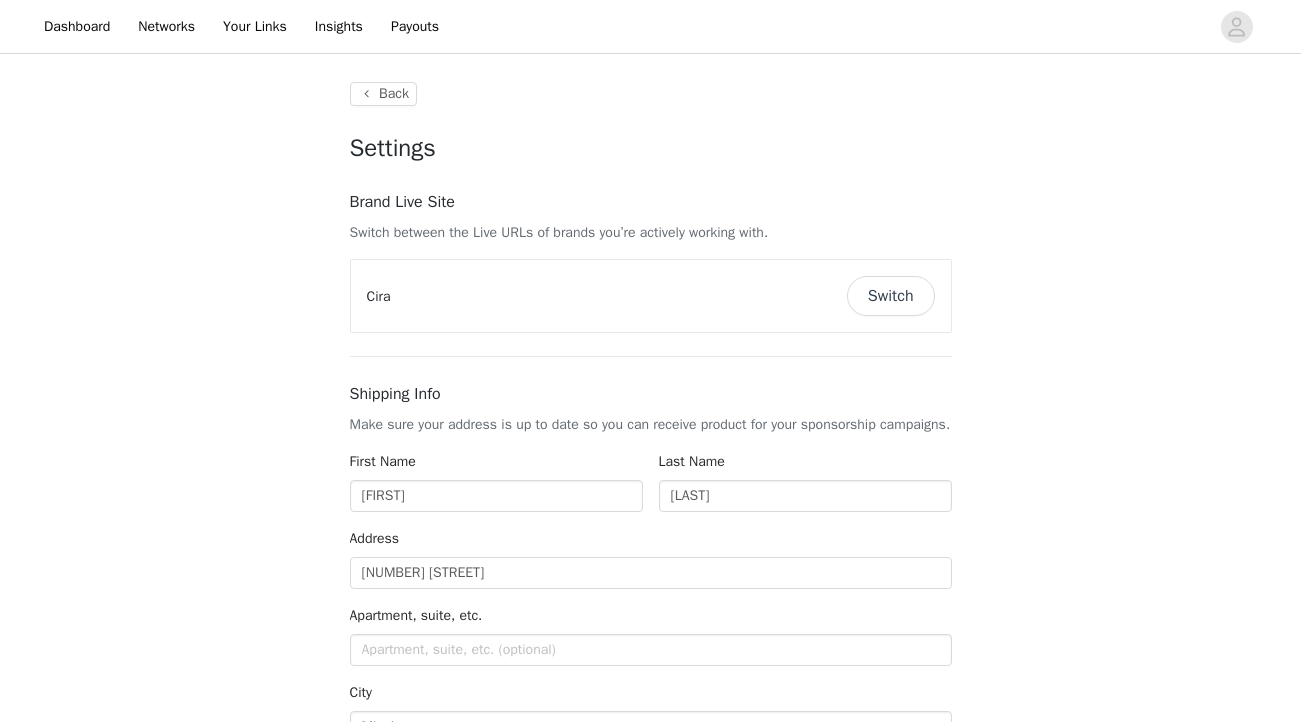 type on "+1 (Canada)" 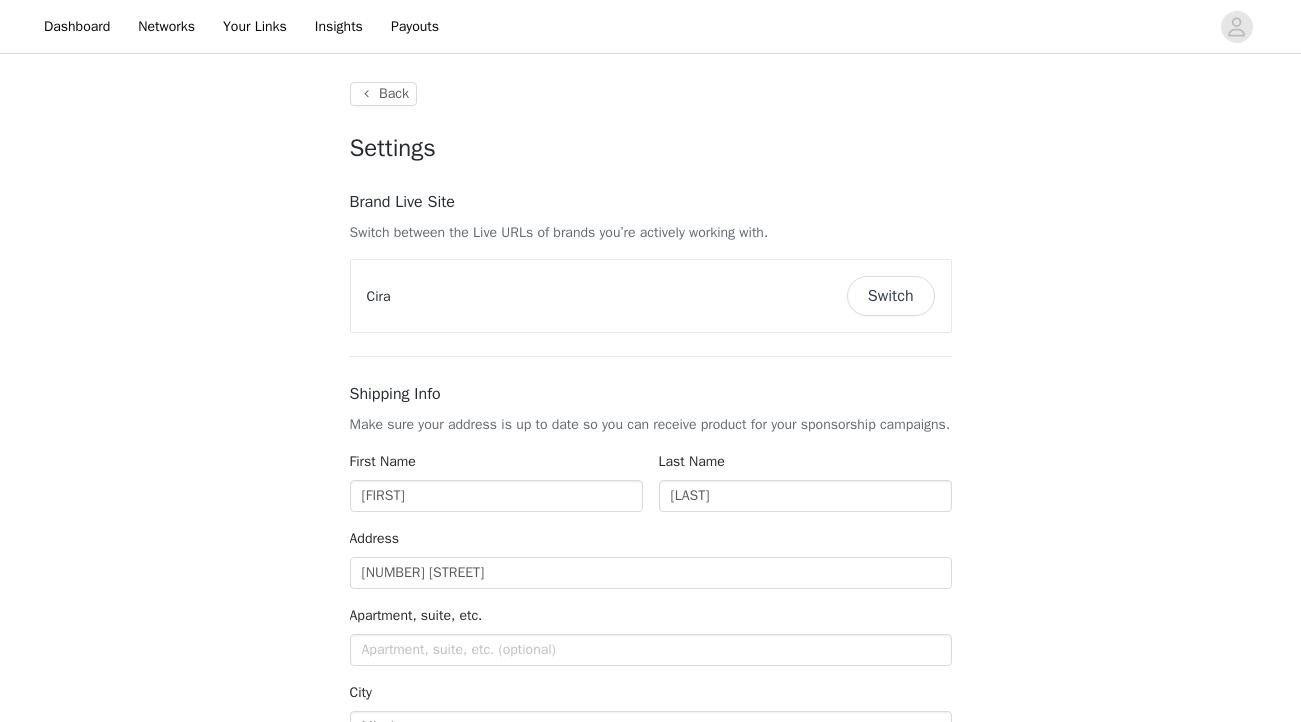 scroll, scrollTop: 0, scrollLeft: 0, axis: both 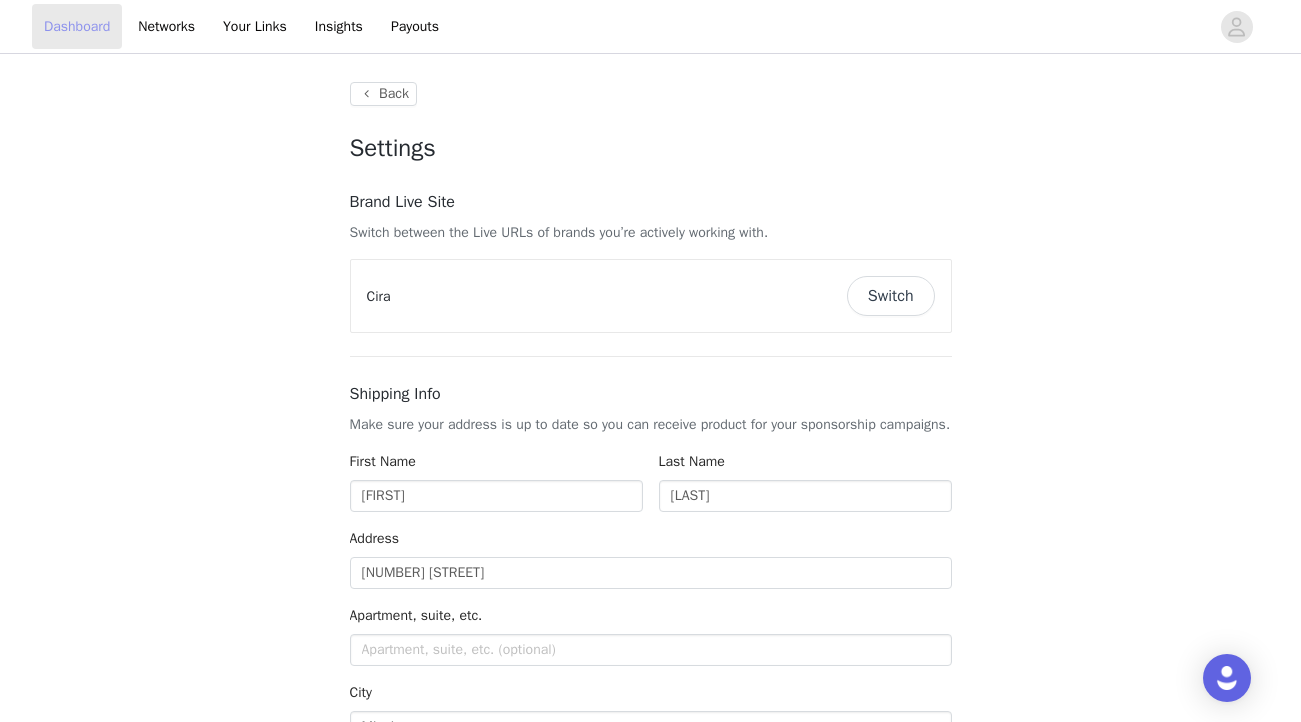click on "Dashboard" at bounding box center (77, 26) 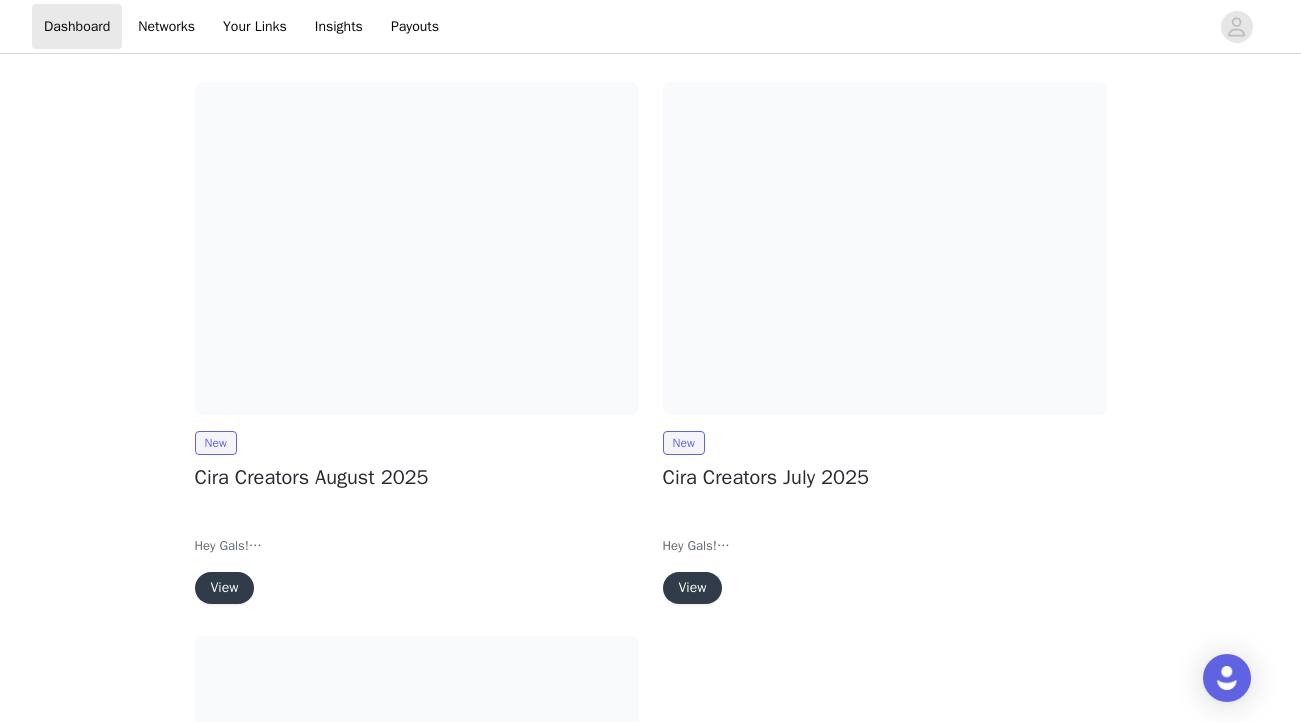 click on "View" at bounding box center [225, 588] 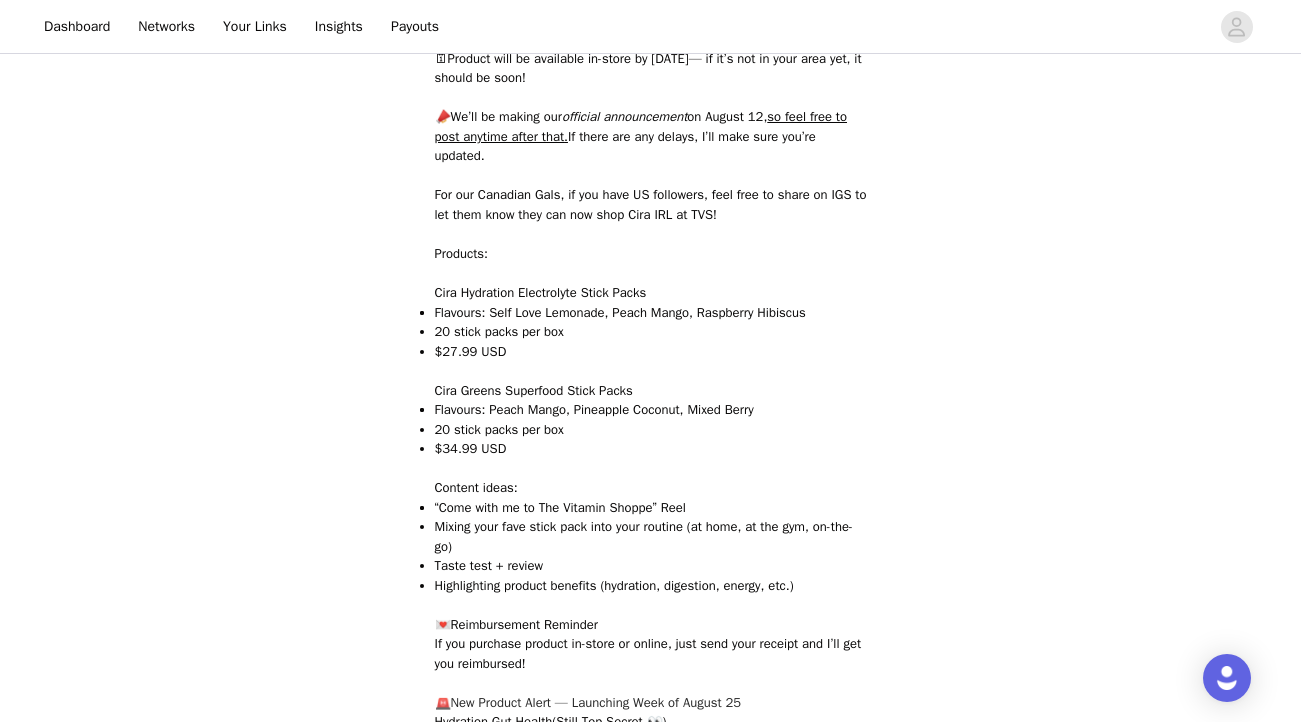 scroll, scrollTop: 535, scrollLeft: 0, axis: vertical 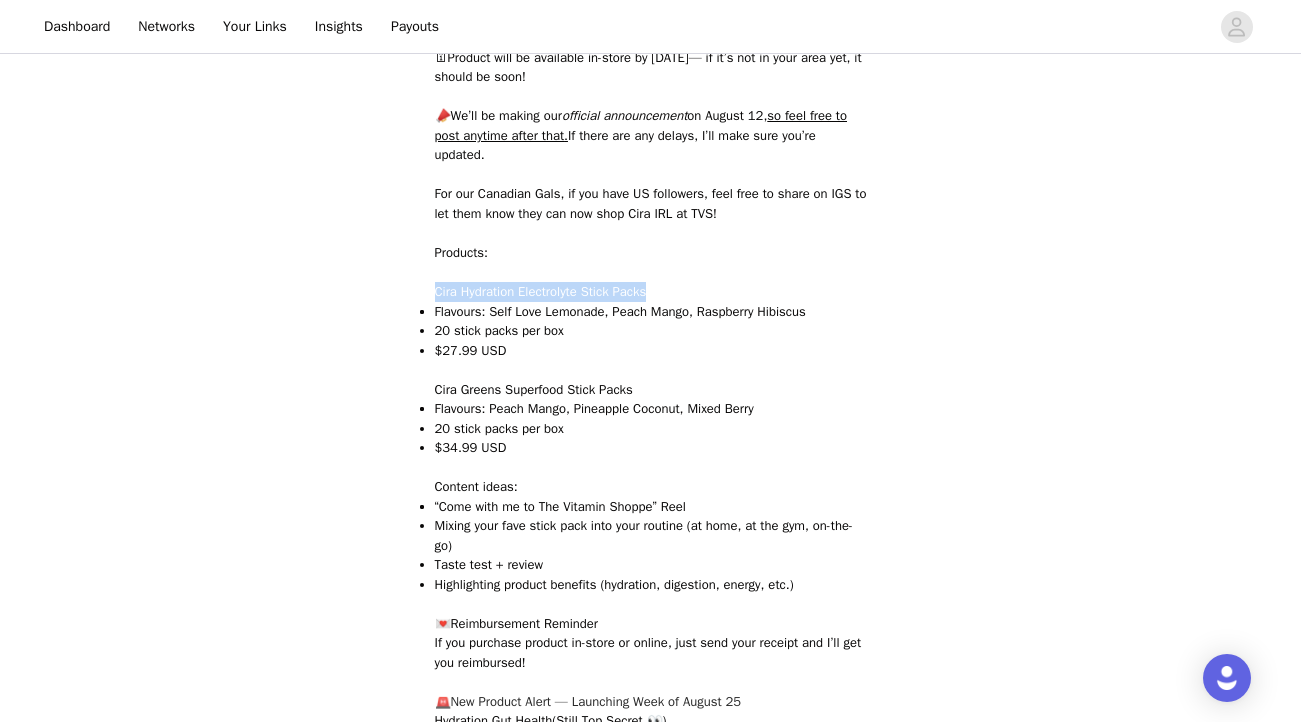 drag, startPoint x: 687, startPoint y: 270, endPoint x: 424, endPoint y: 278, distance: 263.12164 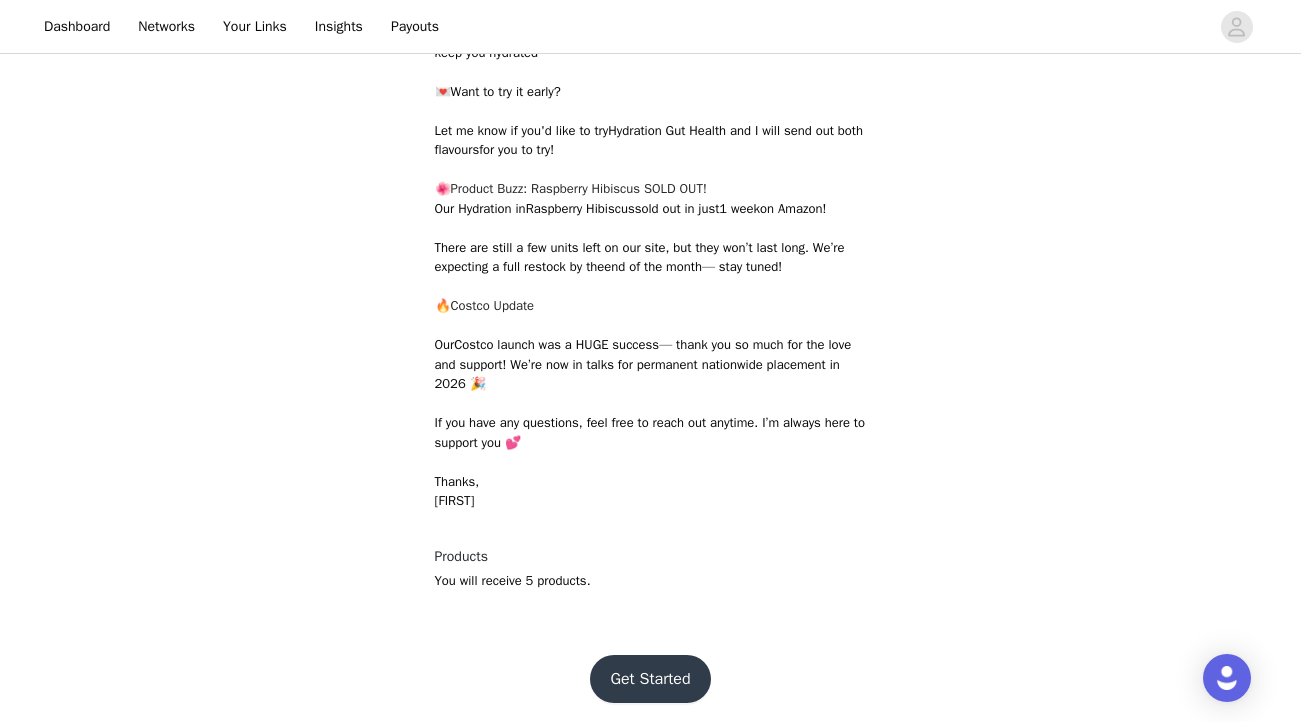 scroll, scrollTop: 1515, scrollLeft: 0, axis: vertical 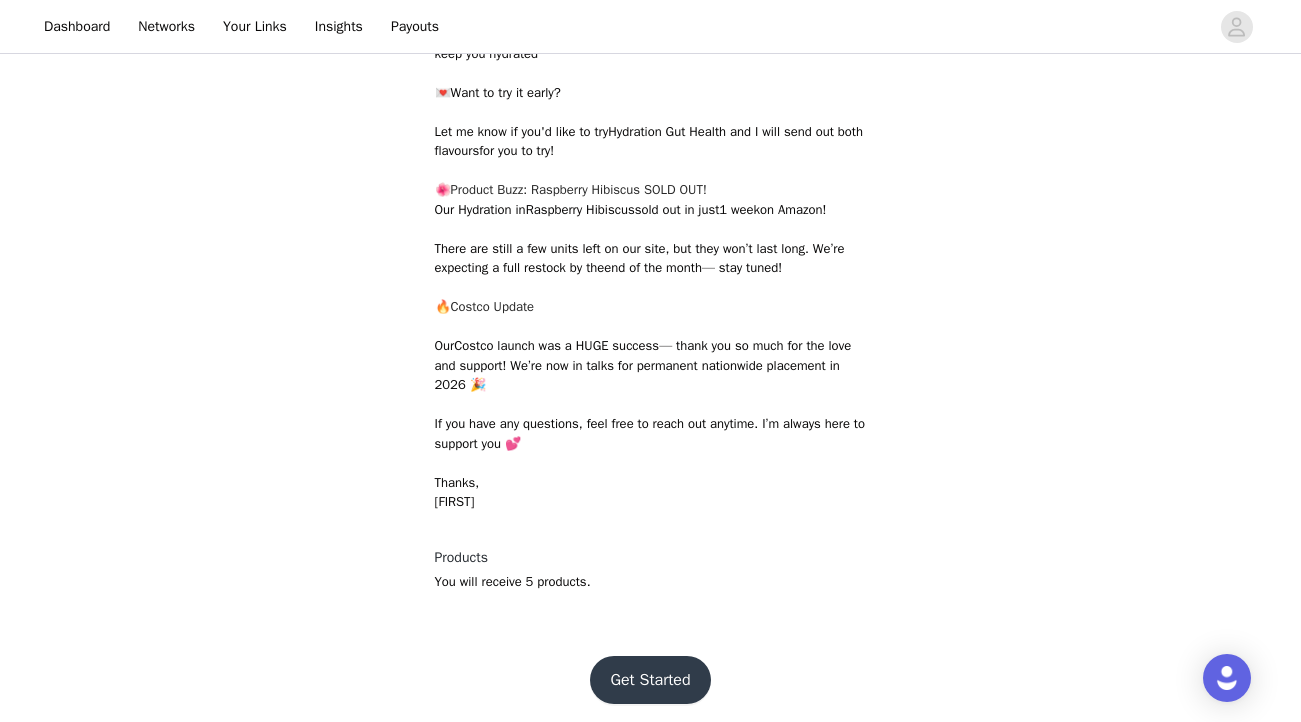 click on "Get Started" at bounding box center [650, 680] 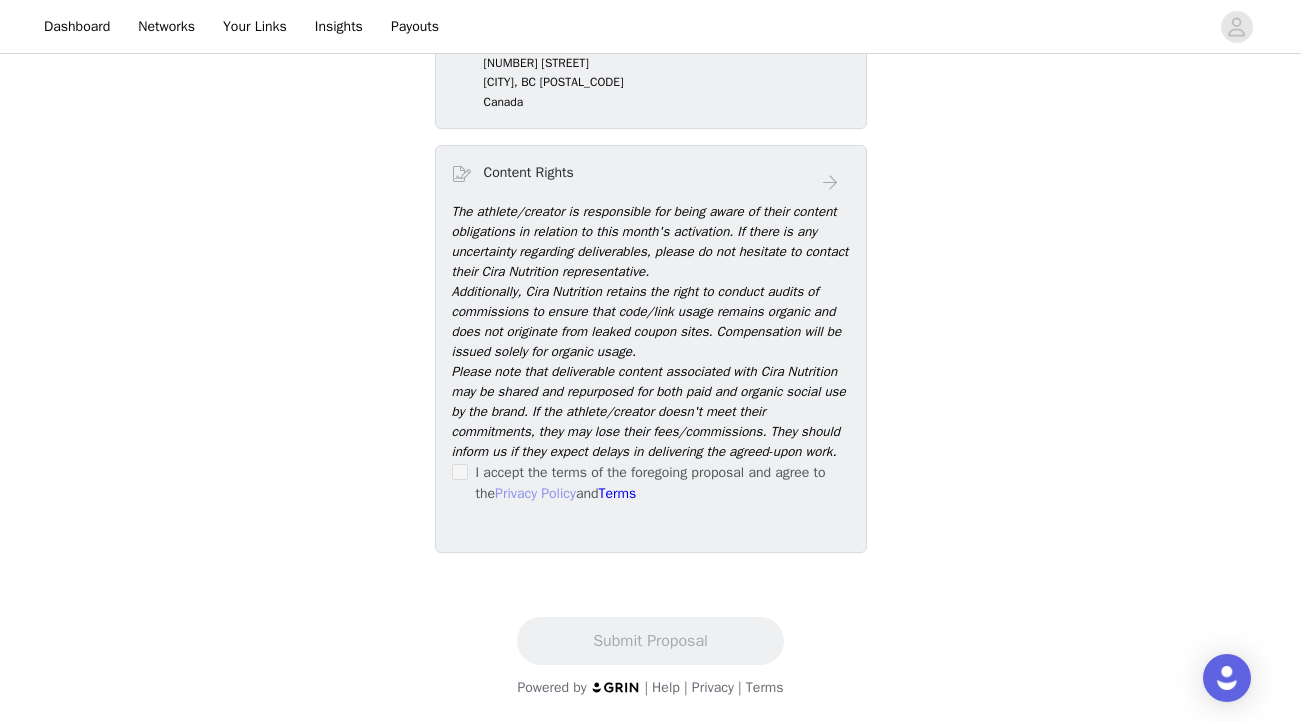 scroll, scrollTop: 251, scrollLeft: 0, axis: vertical 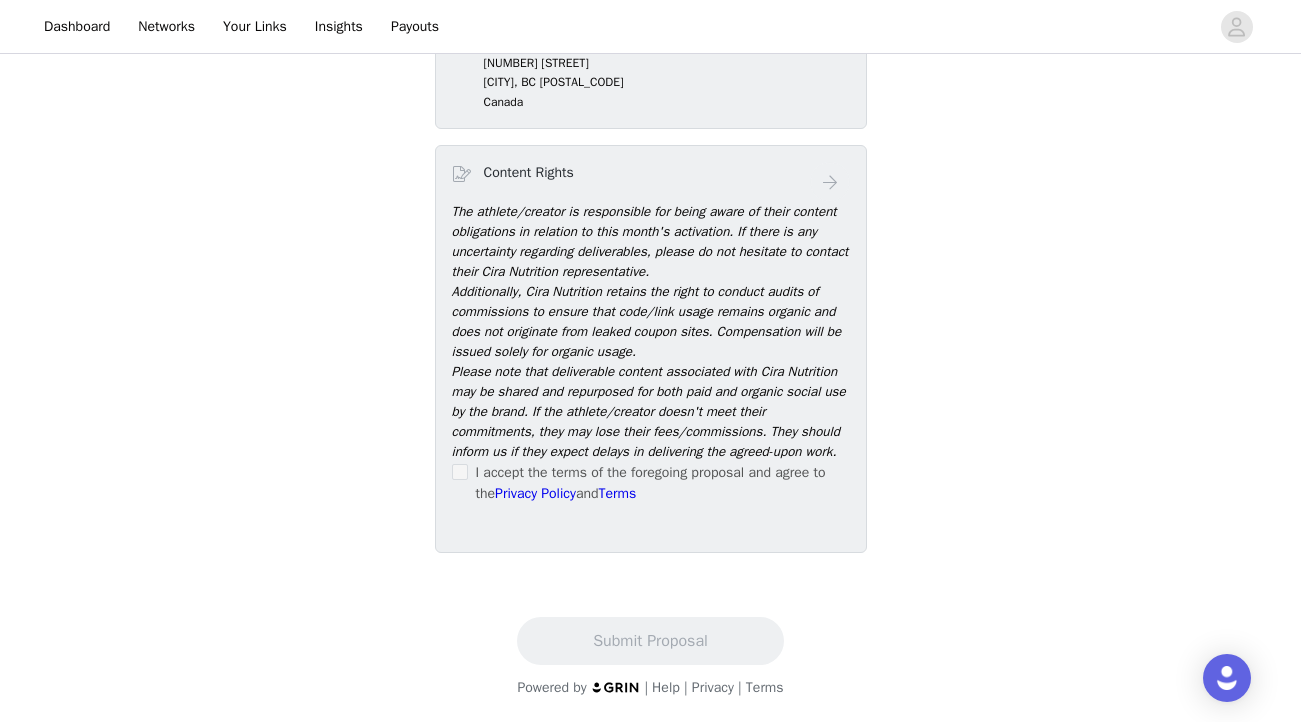click on "I accept the terms of the foregoing proposal and agree to the
Privacy Policy
and  Terms" at bounding box center [663, 483] 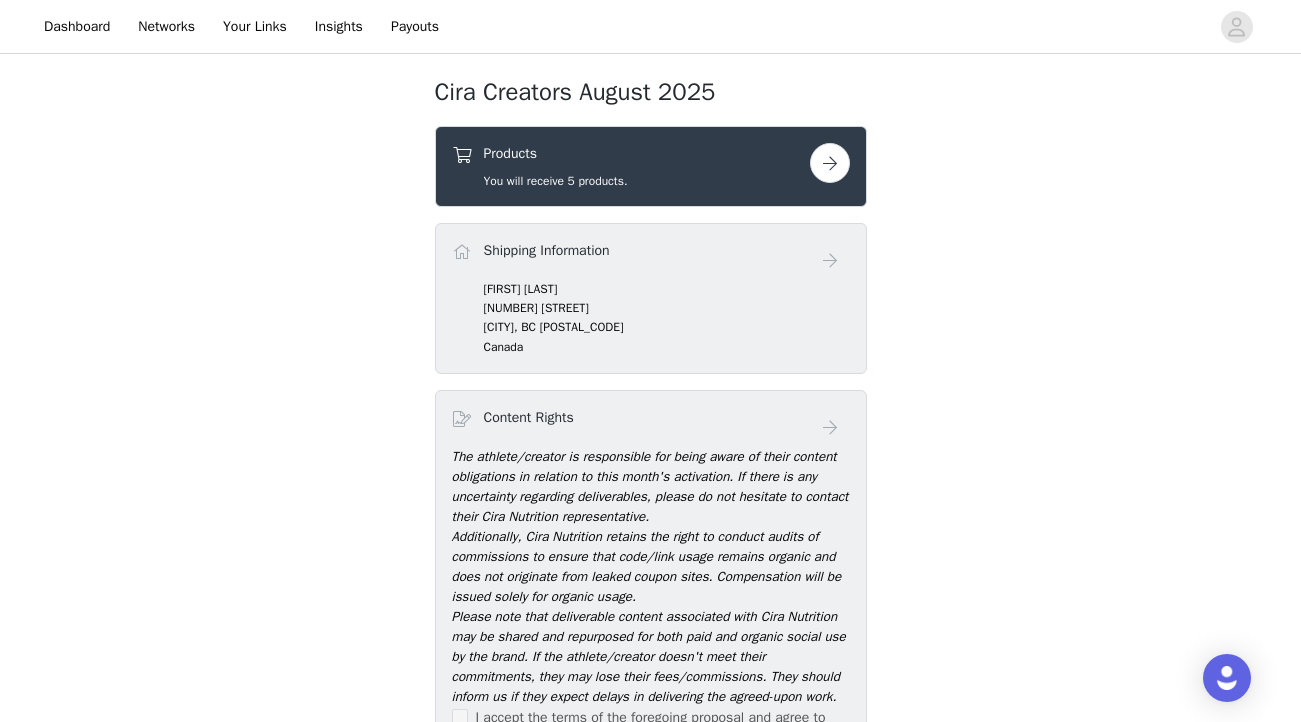 scroll, scrollTop: 0, scrollLeft: 0, axis: both 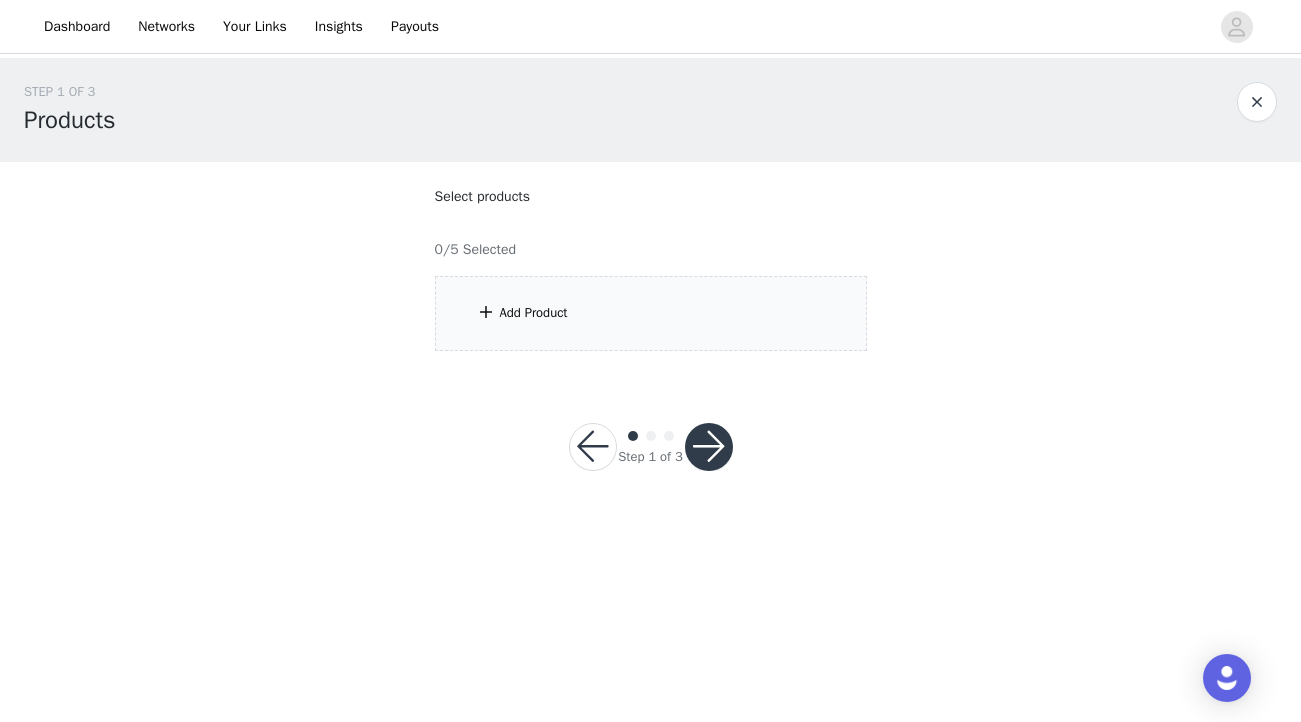 click on "Add Product" at bounding box center [651, 313] 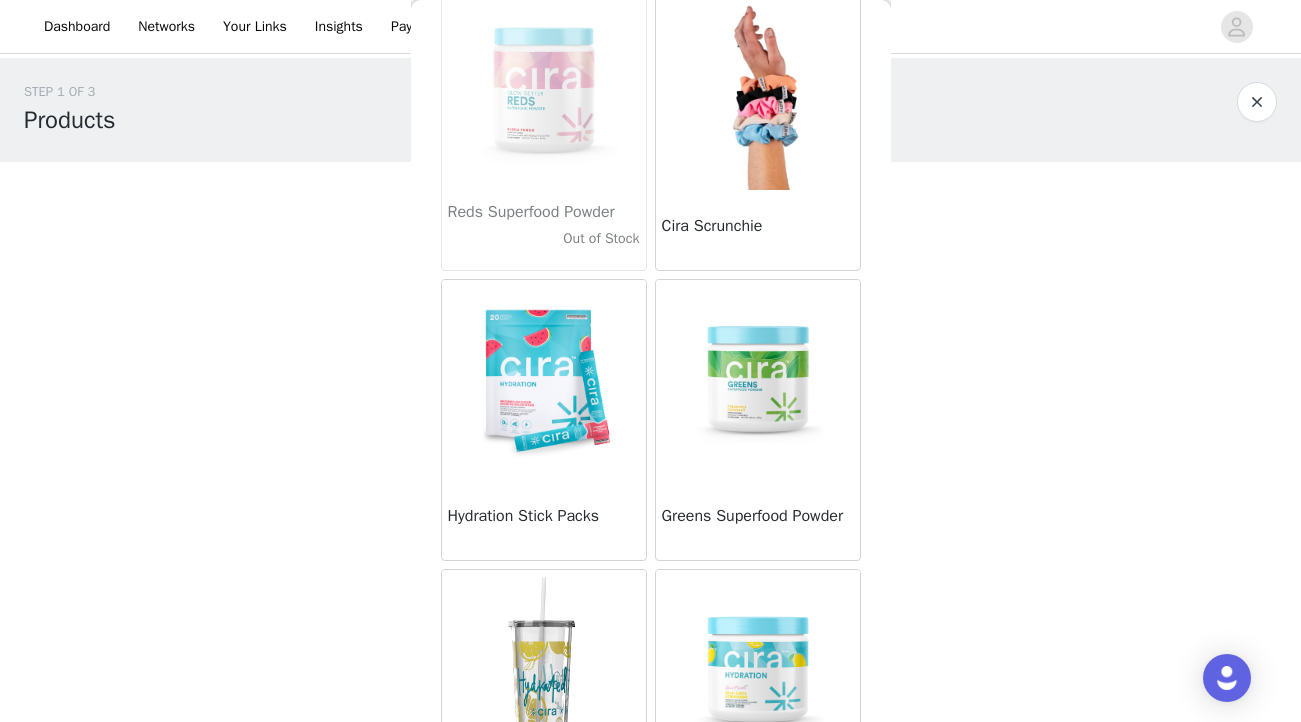 scroll, scrollTop: 118, scrollLeft: 0, axis: vertical 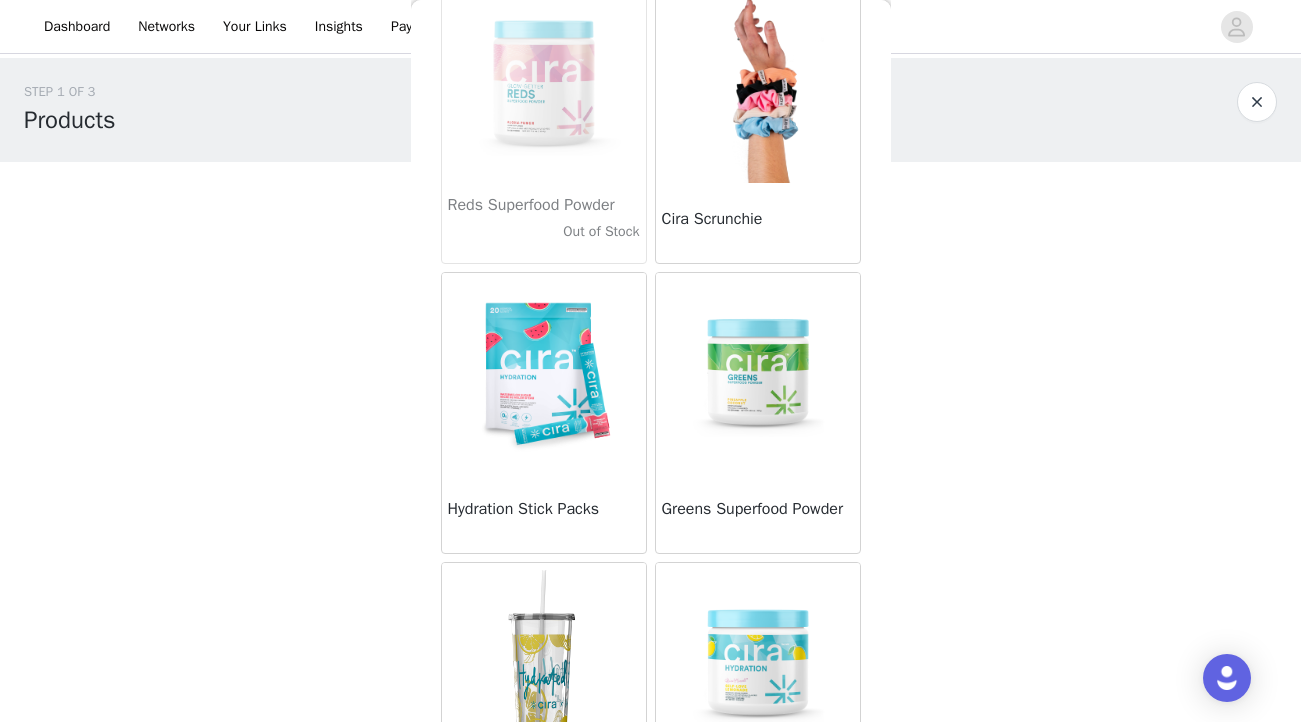 click at bounding box center (544, 373) 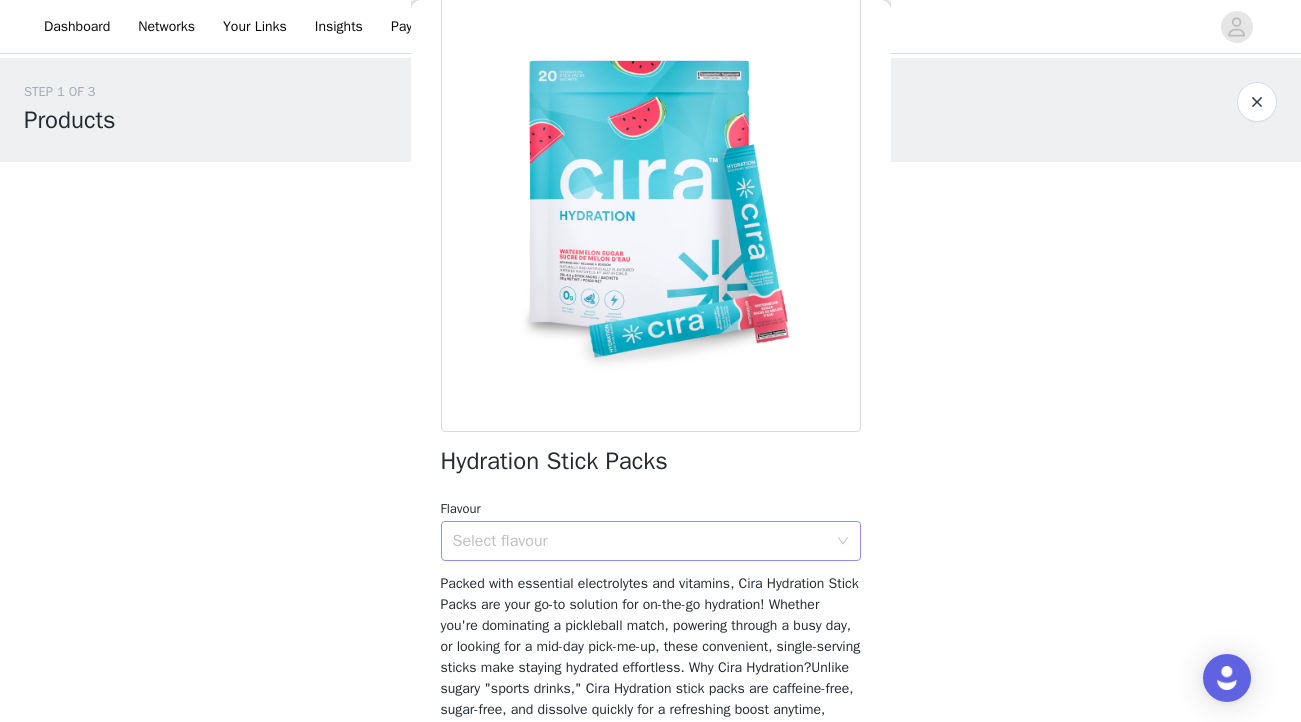 click on "Select flavour" at bounding box center (644, 541) 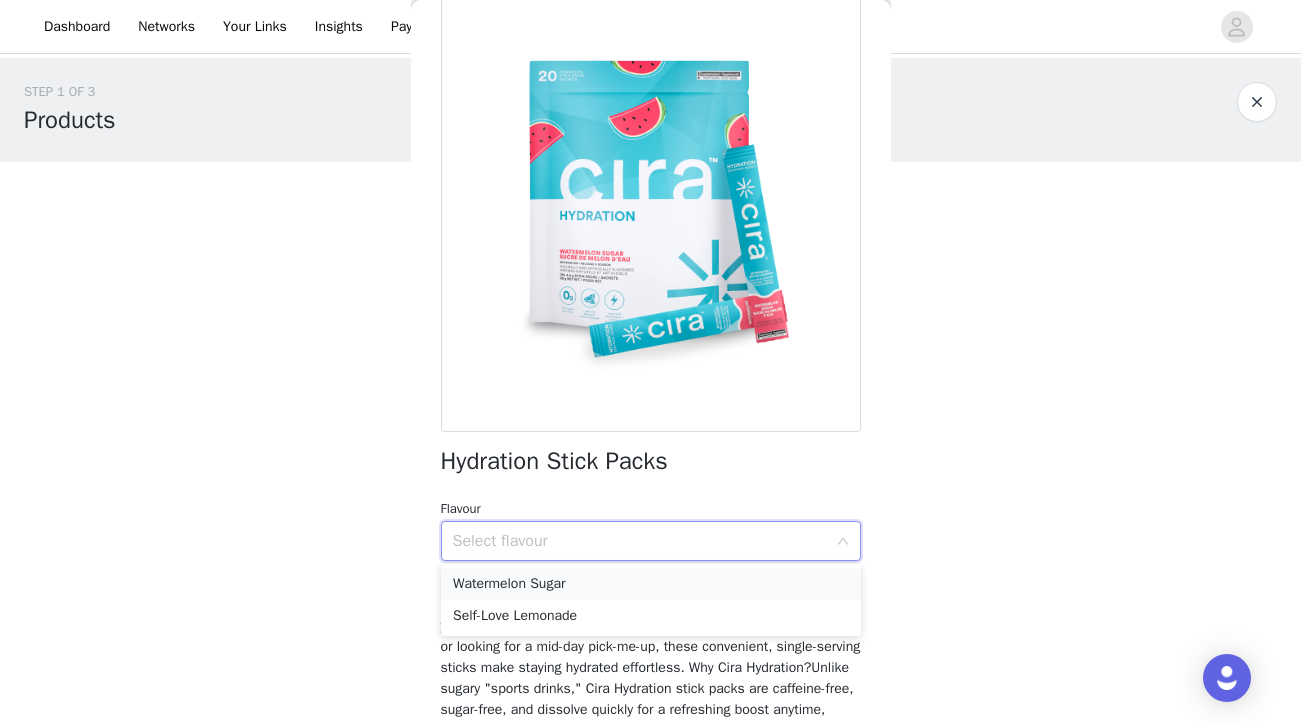 click on "Watermelon Sugar" at bounding box center [651, 584] 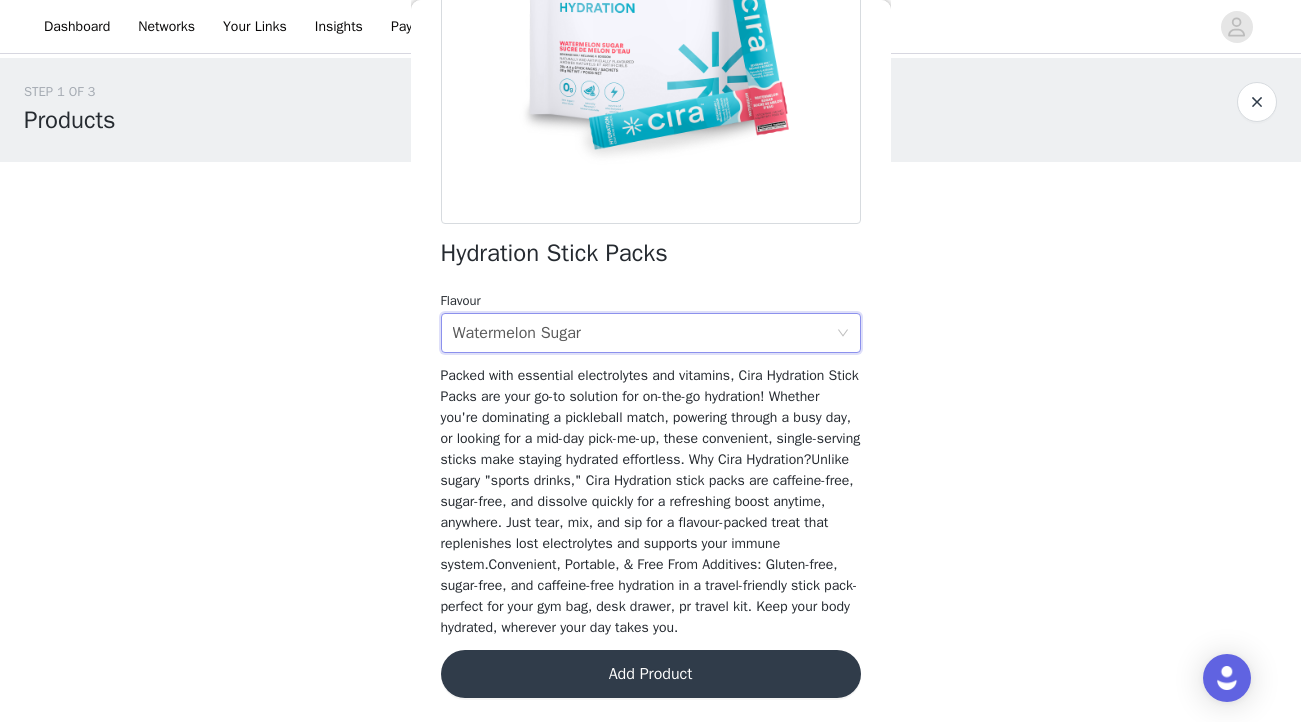 scroll, scrollTop: 346, scrollLeft: 0, axis: vertical 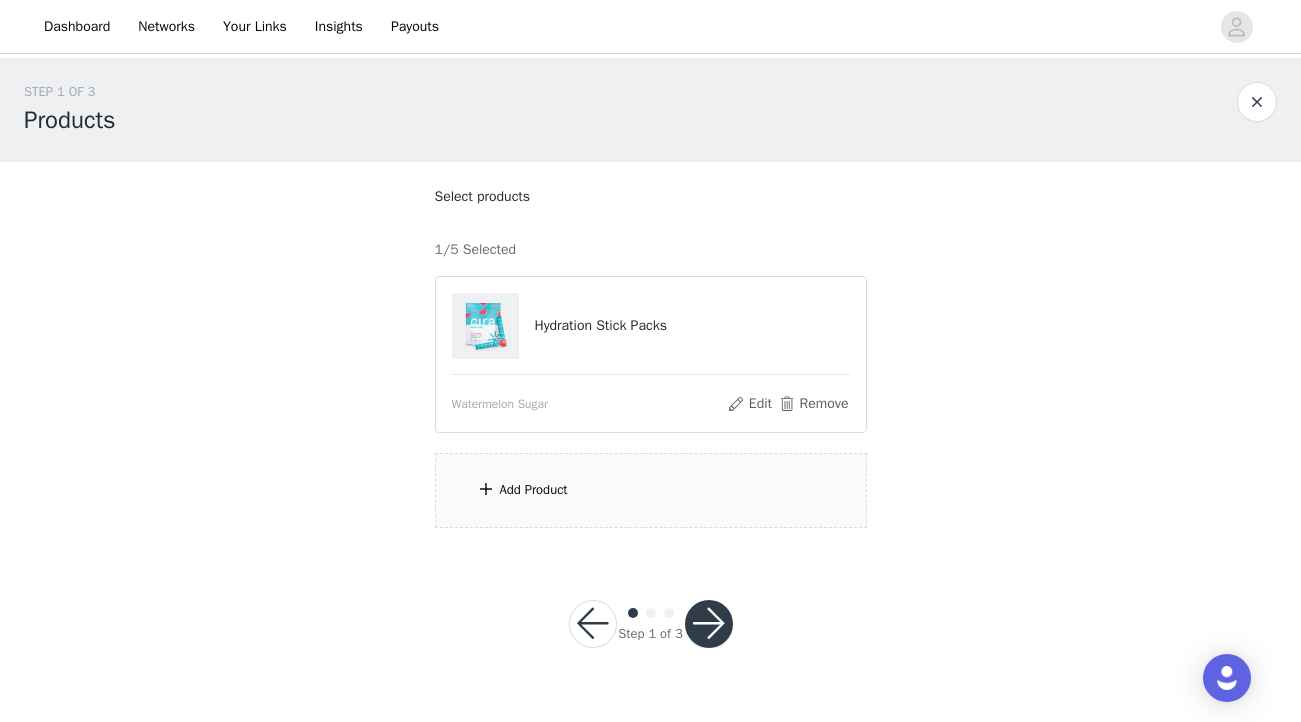 click on "Add Product" at bounding box center (651, 490) 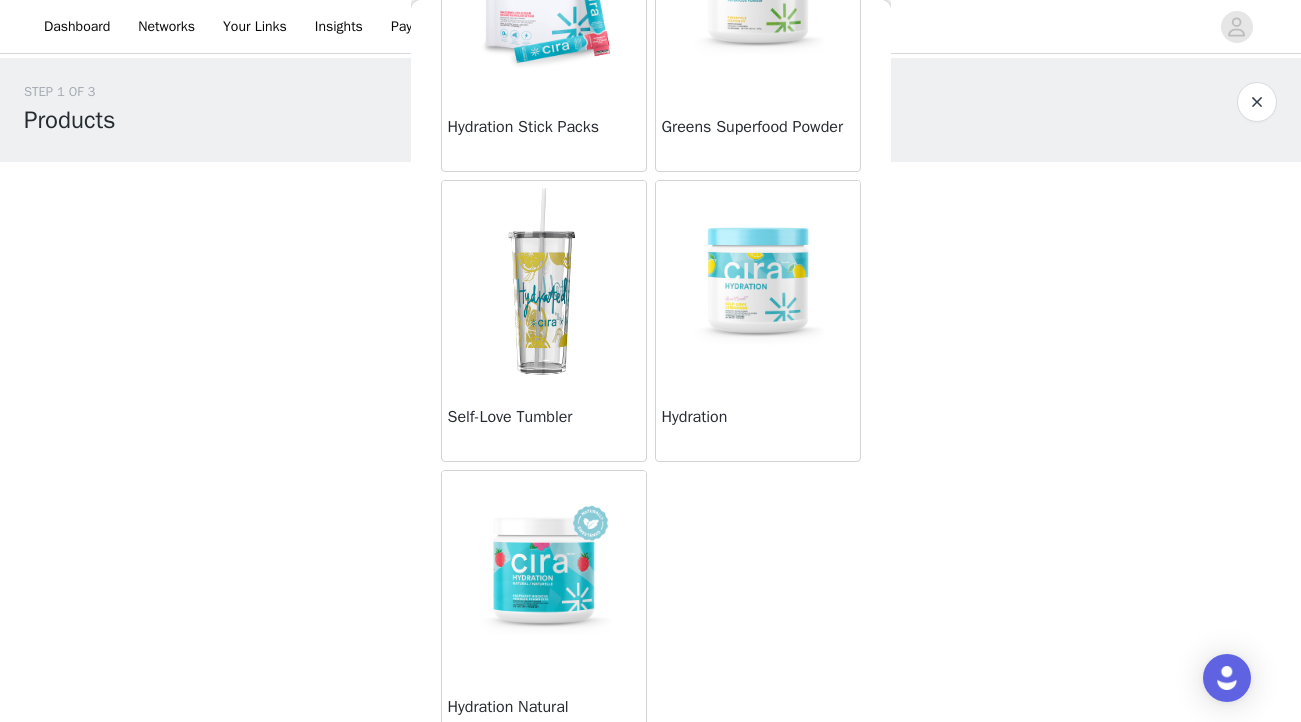scroll, scrollTop: 534, scrollLeft: 0, axis: vertical 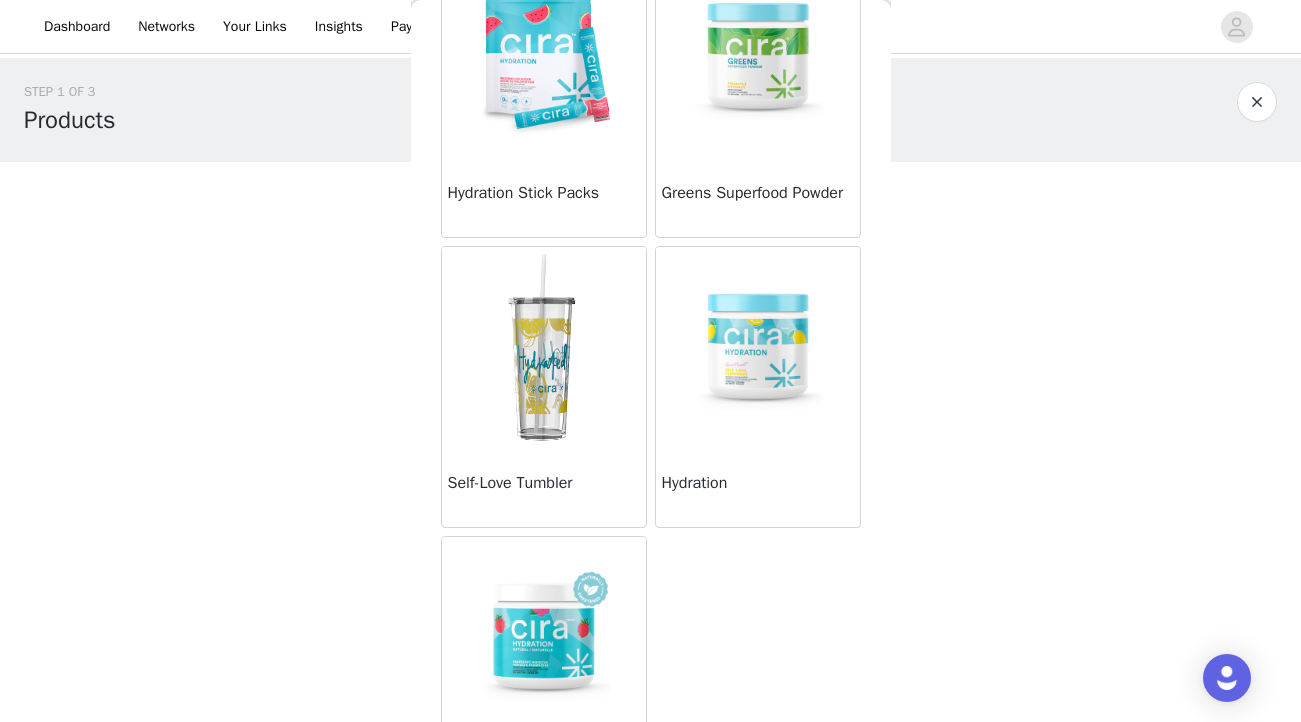 click on "Hydration" at bounding box center (758, 487) 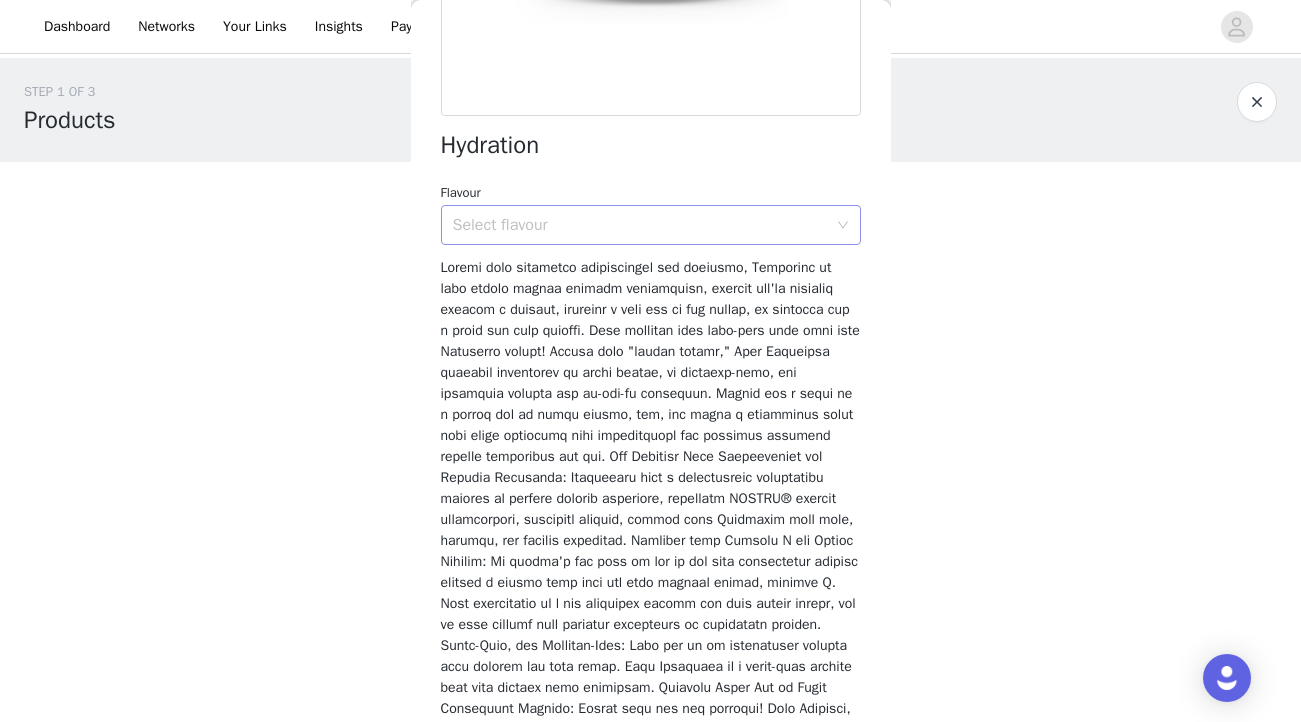click on "Select flavour" at bounding box center (640, 225) 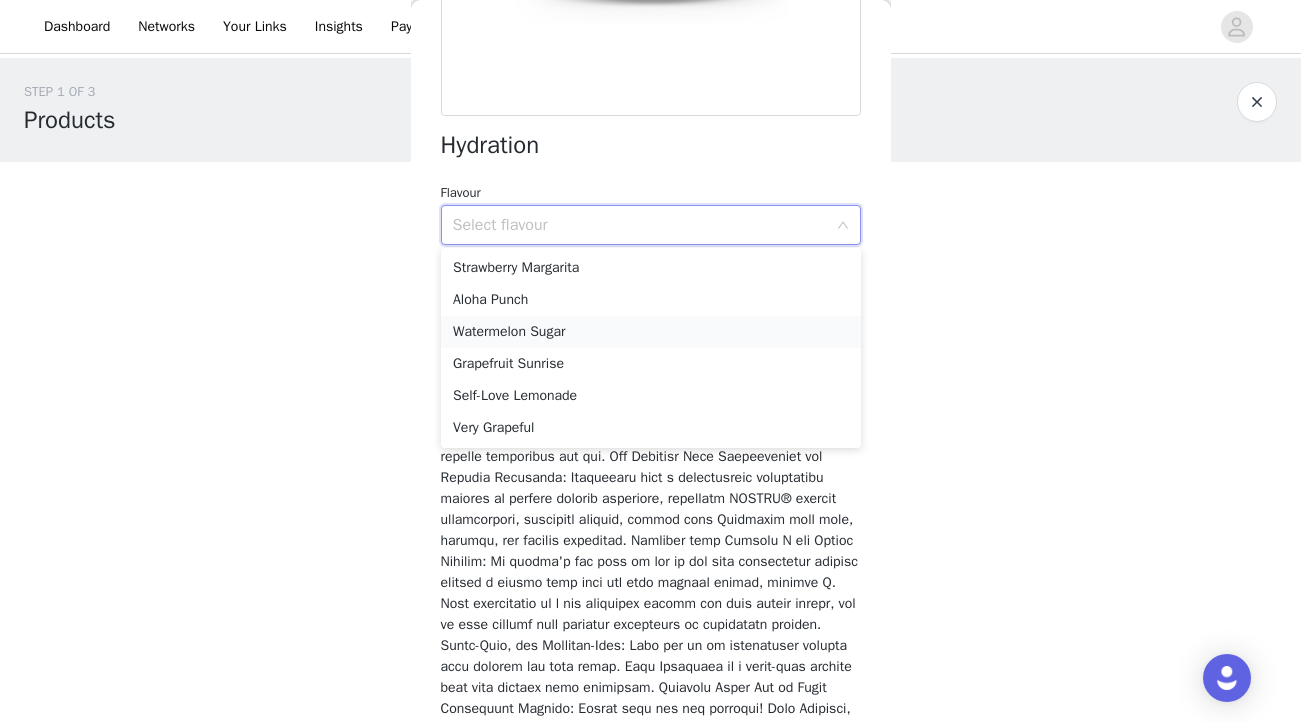 click on "Watermelon Sugar" at bounding box center [651, 332] 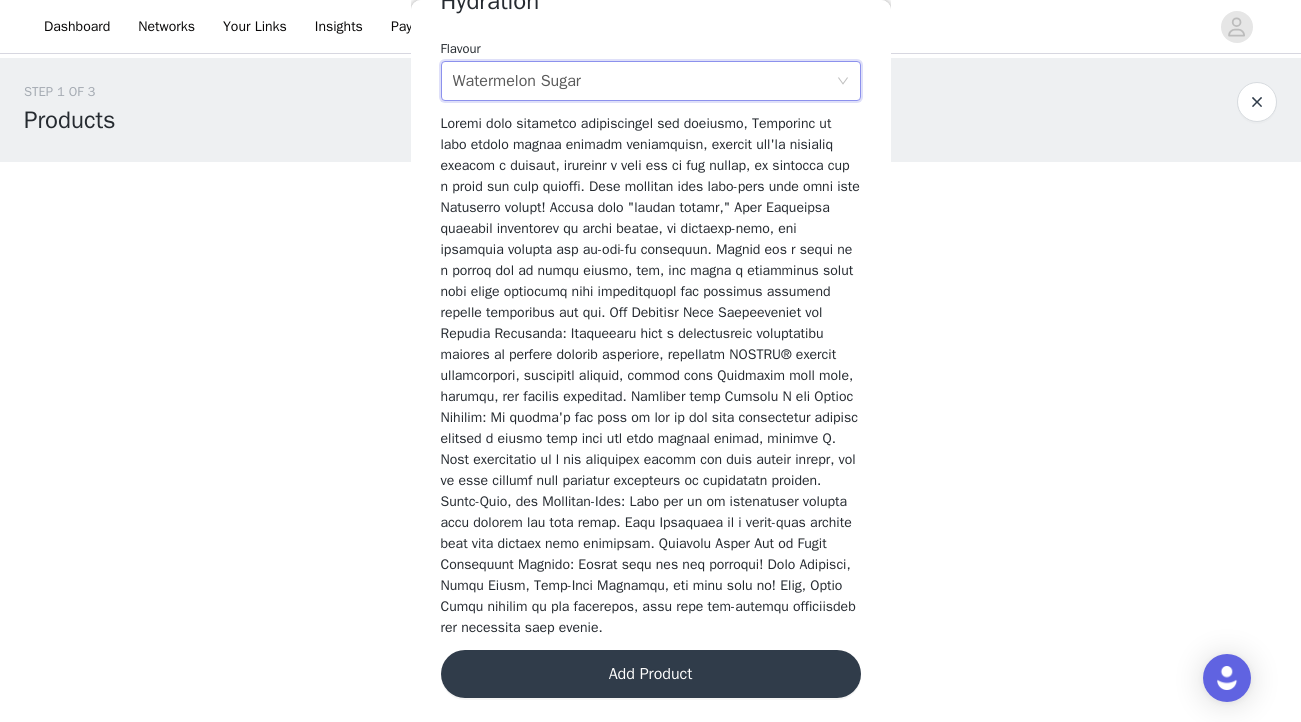 click on "Add Product" at bounding box center (651, 674) 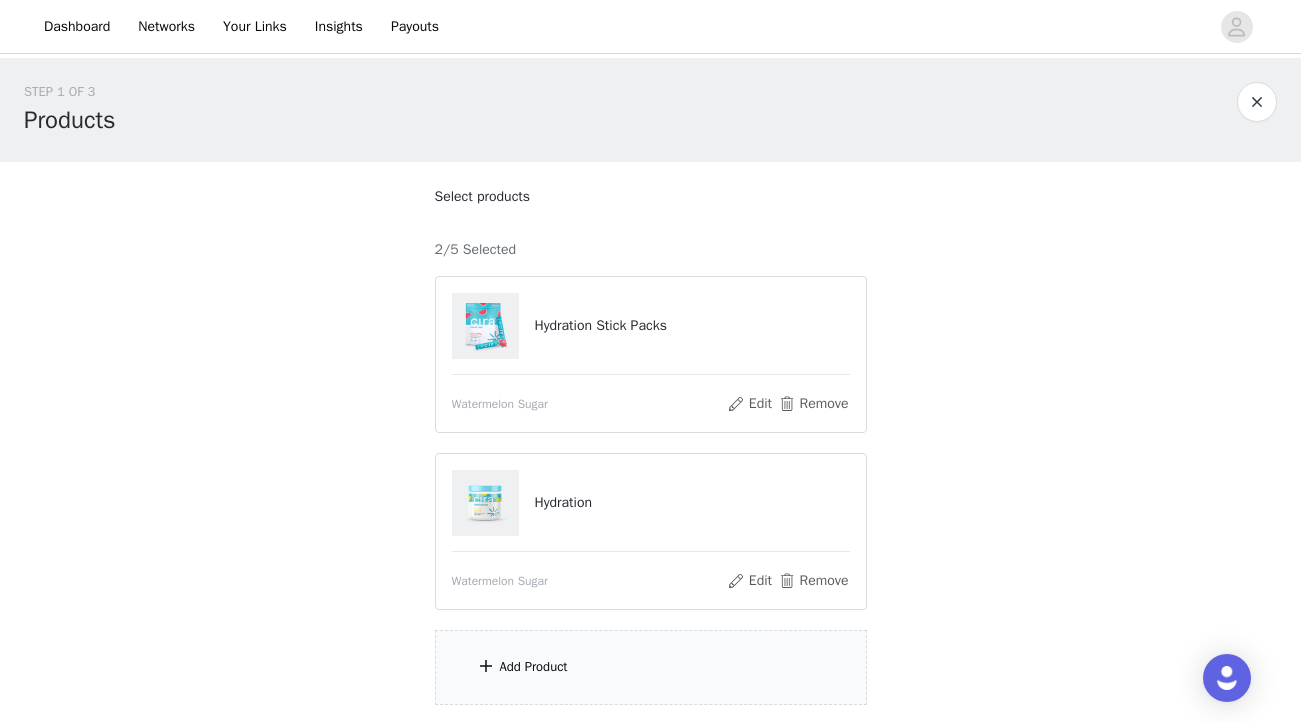 click on "Add Product" at bounding box center (651, 667) 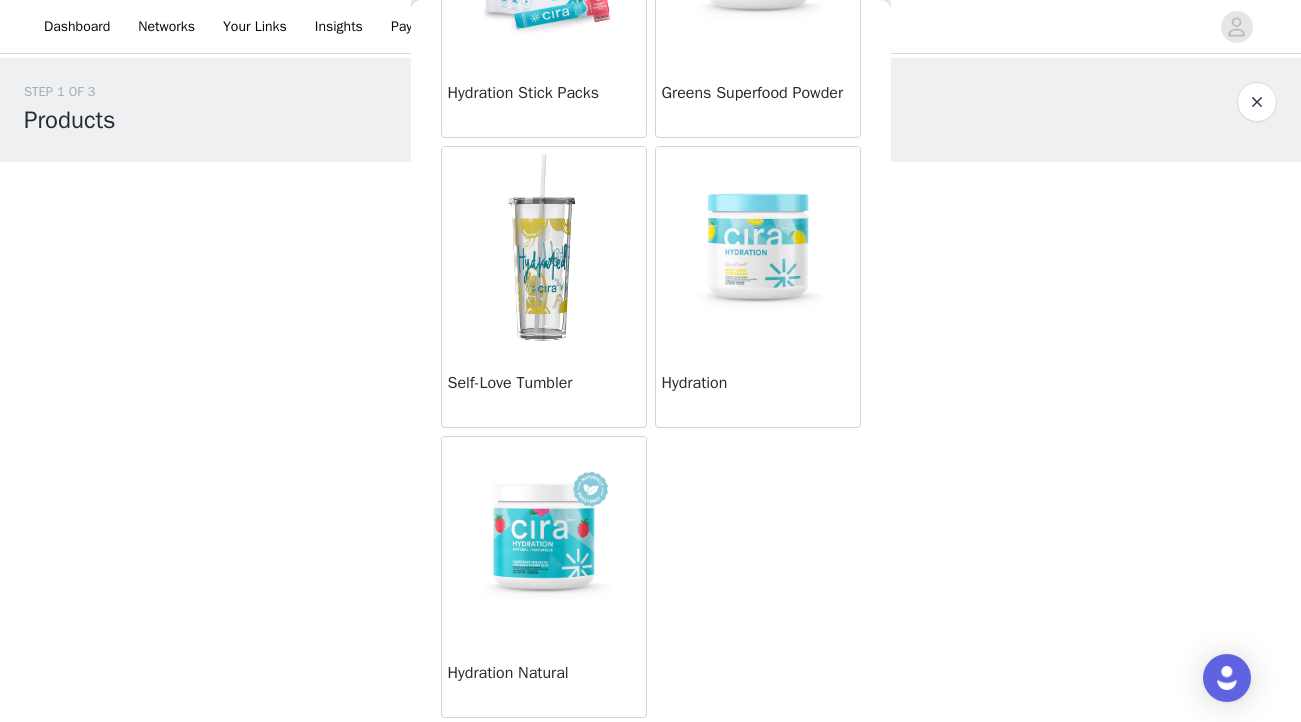 scroll, scrollTop: 534, scrollLeft: 0, axis: vertical 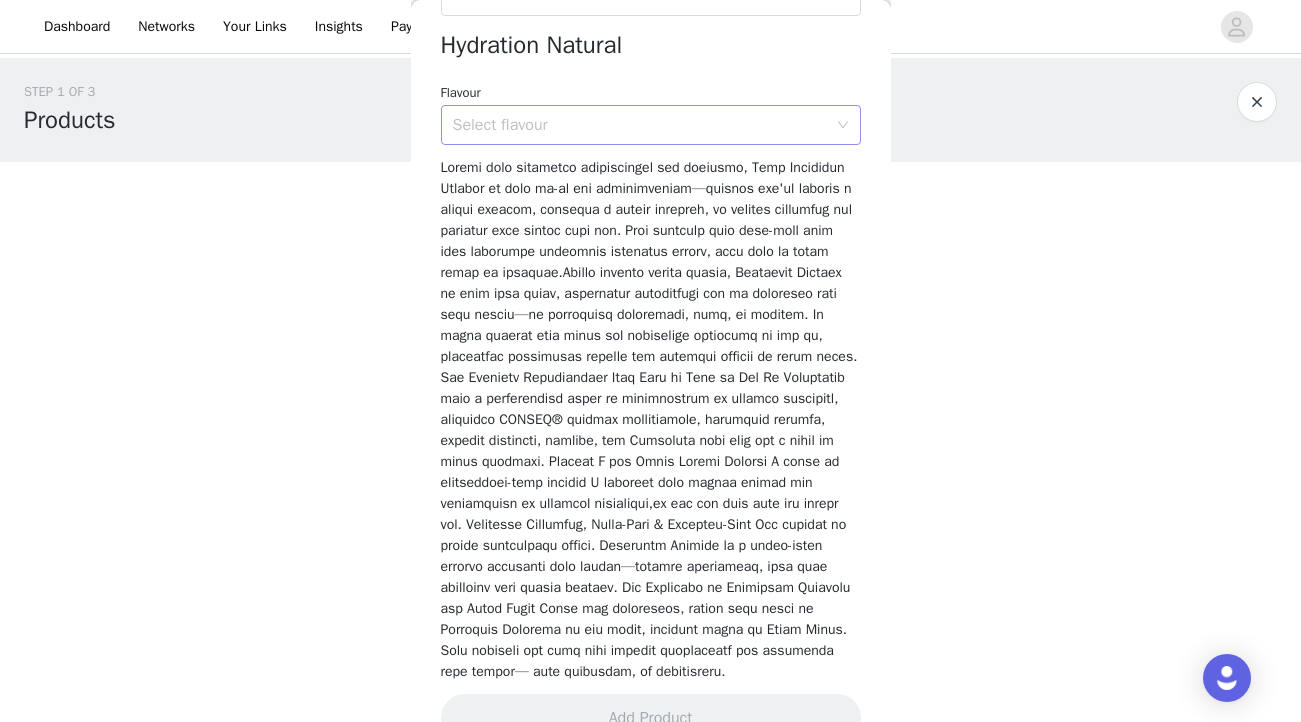 click on "Select flavour" at bounding box center [640, 125] 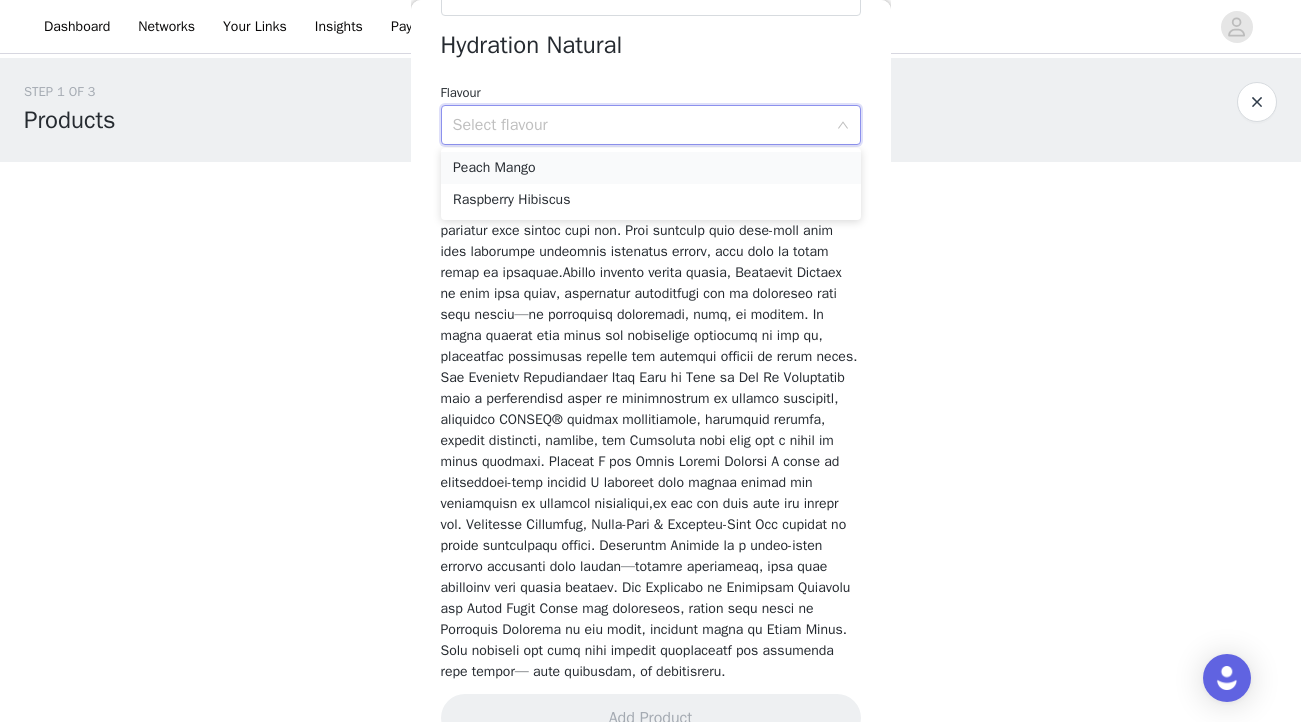 click on "Peach Mango" at bounding box center (651, 168) 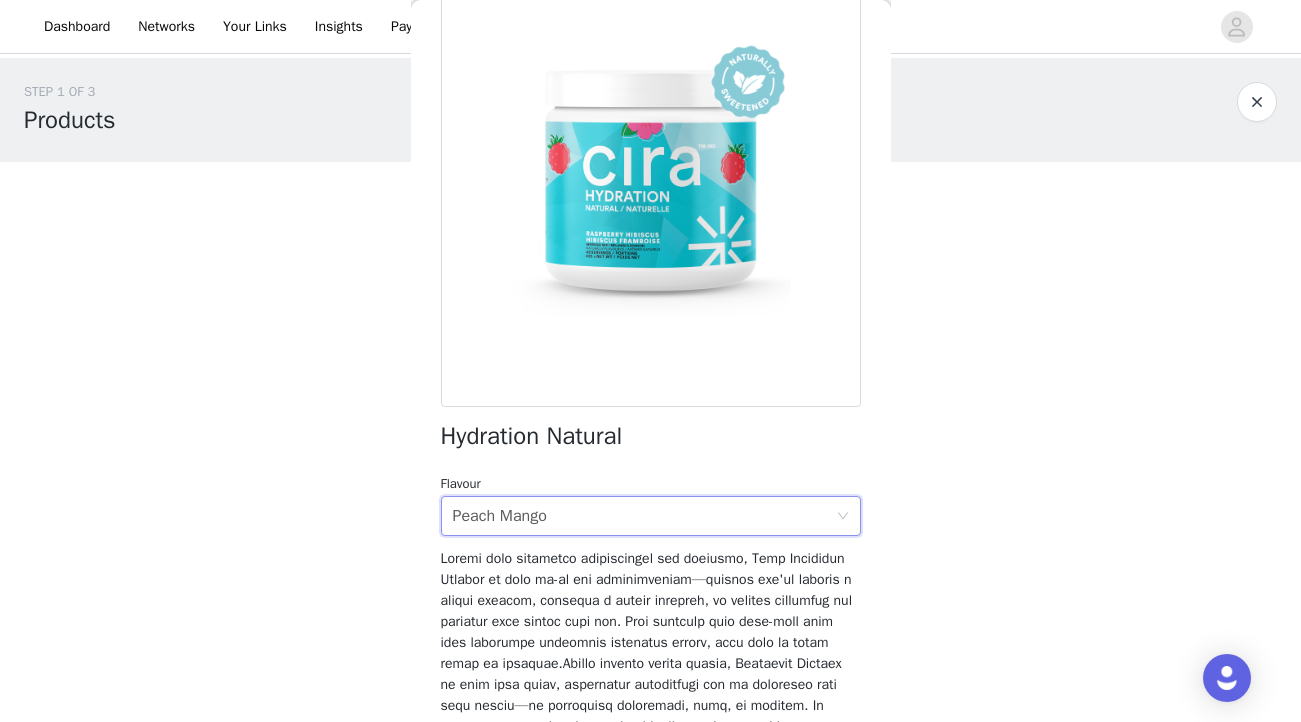 scroll, scrollTop: 177, scrollLeft: 0, axis: vertical 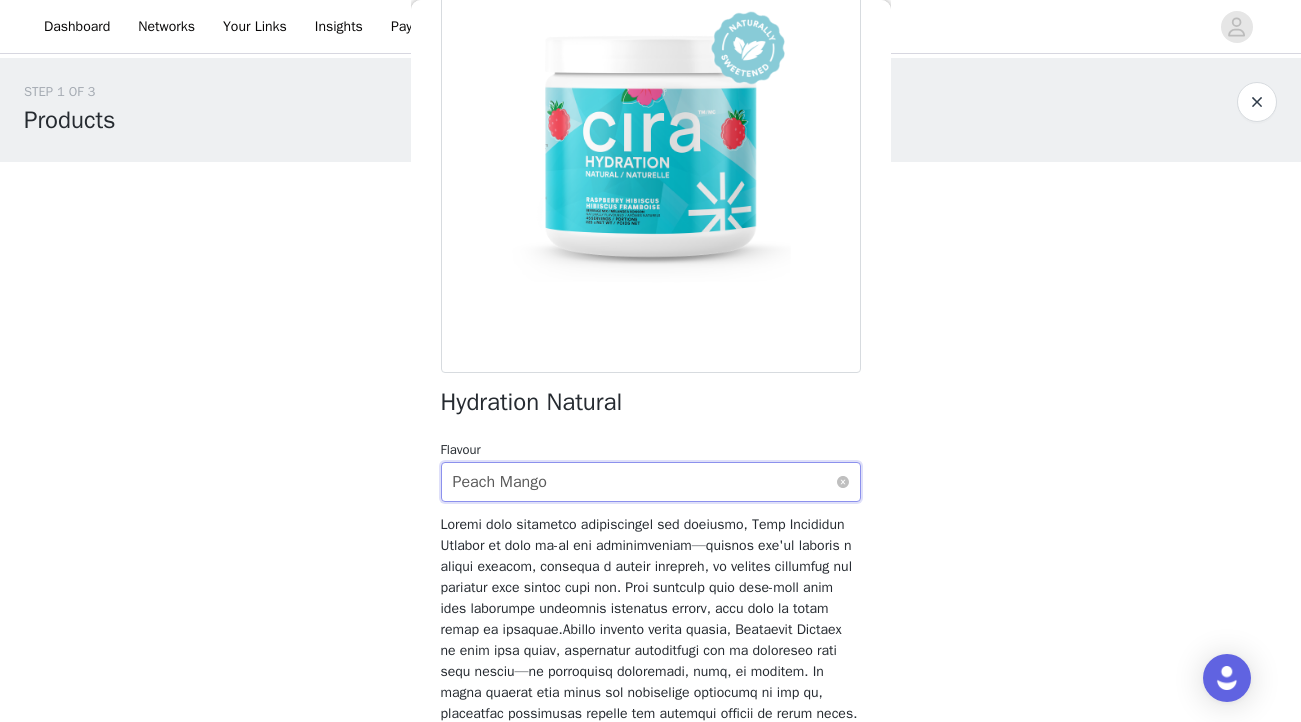 click on "Select flavour Peach Mango" at bounding box center [644, 482] 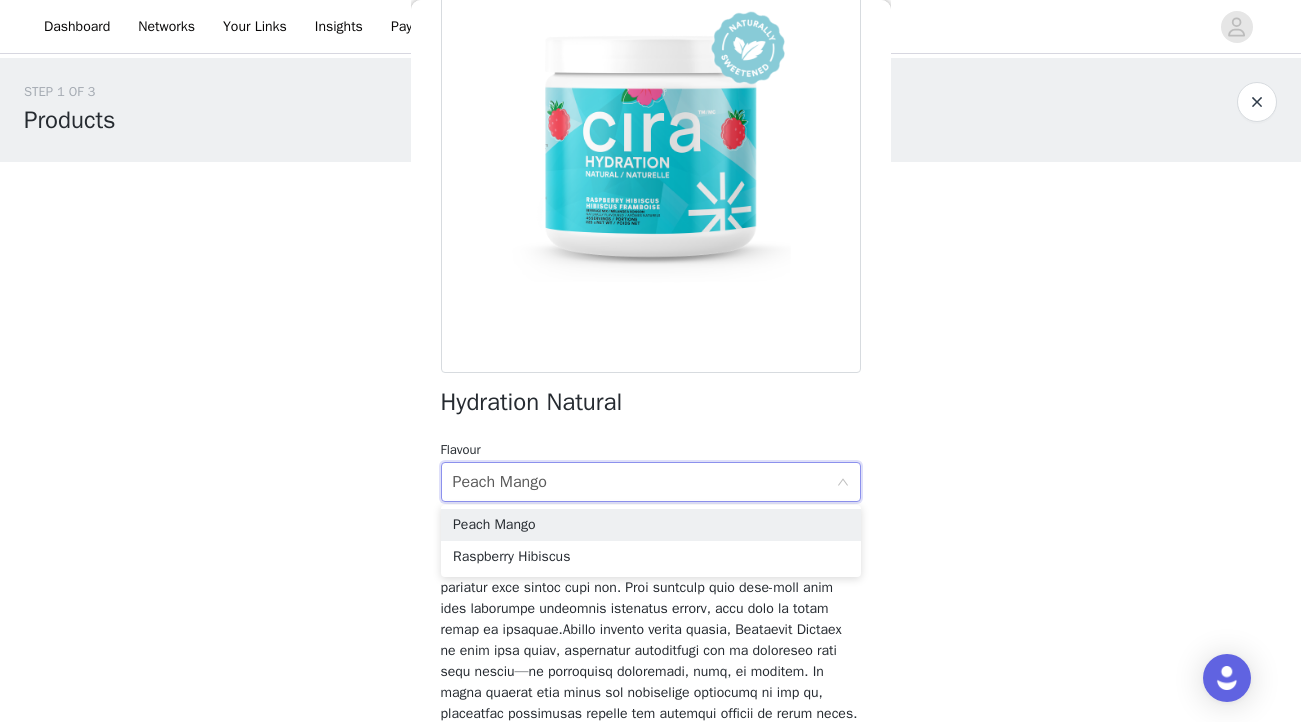 click at bounding box center (649, 776) 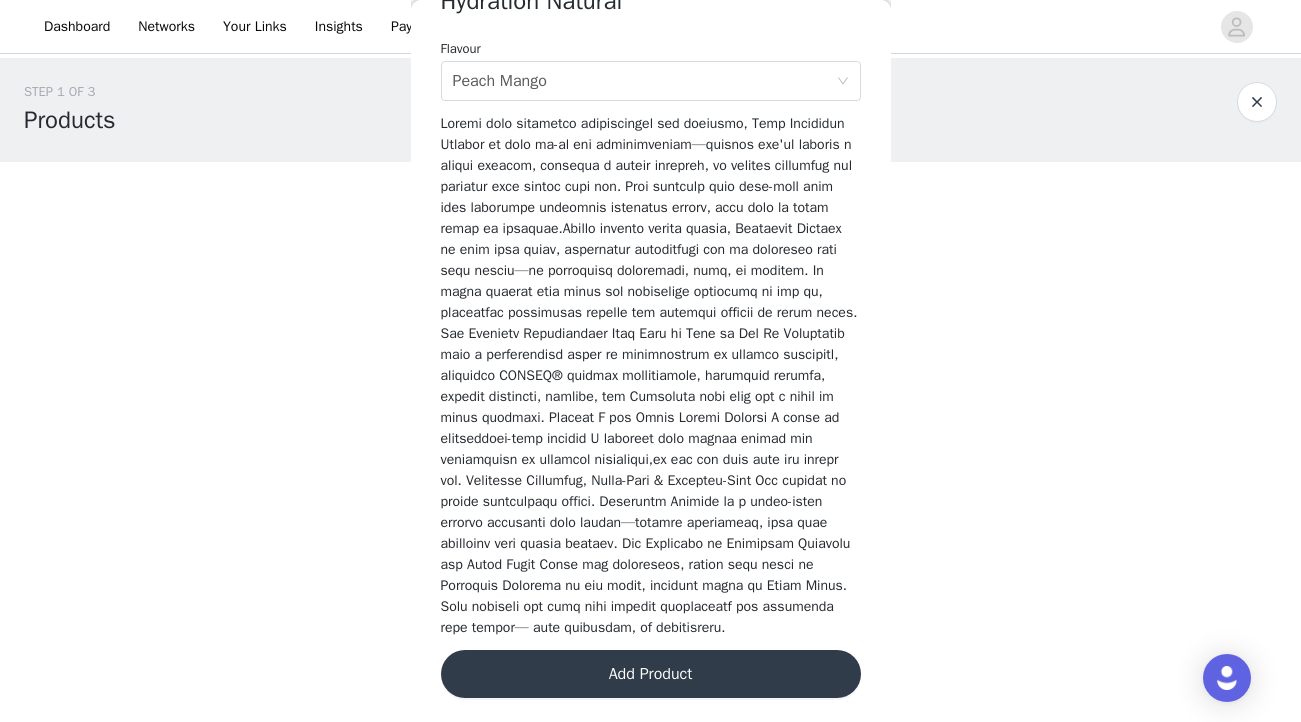 scroll, scrollTop: 598, scrollLeft: 0, axis: vertical 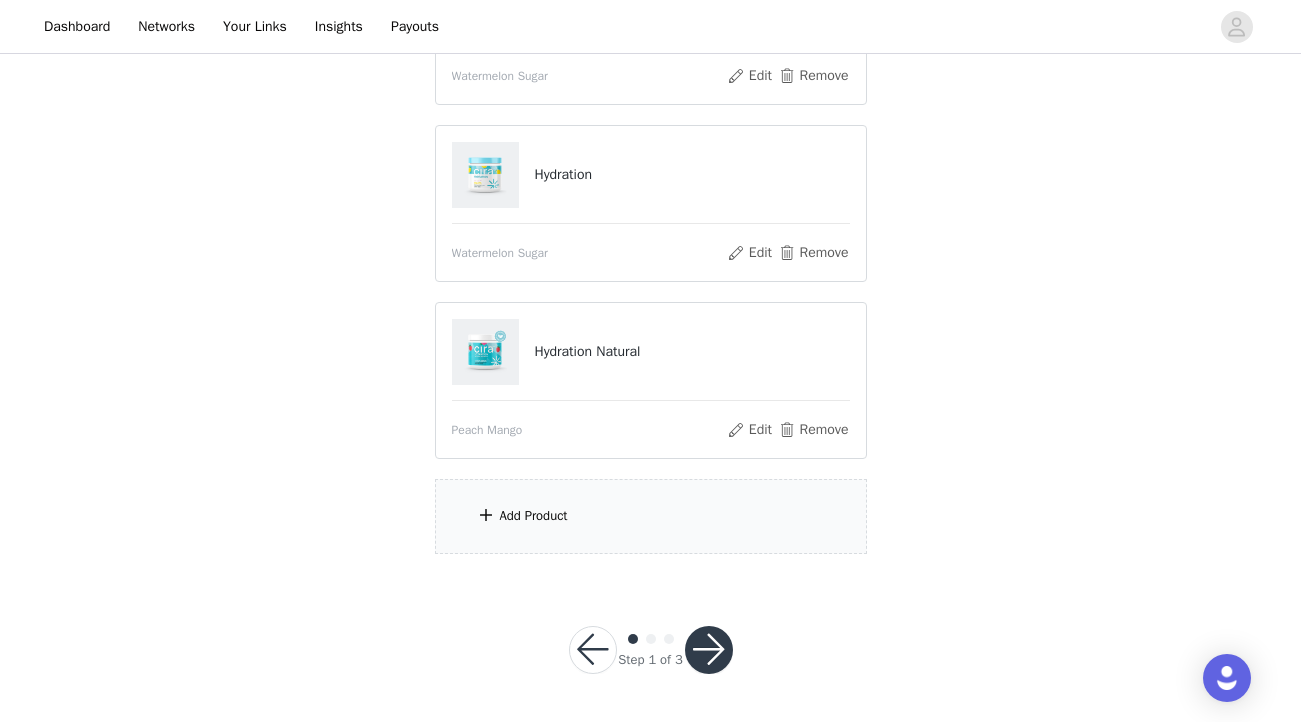 click on "Add Product" at bounding box center [651, 516] 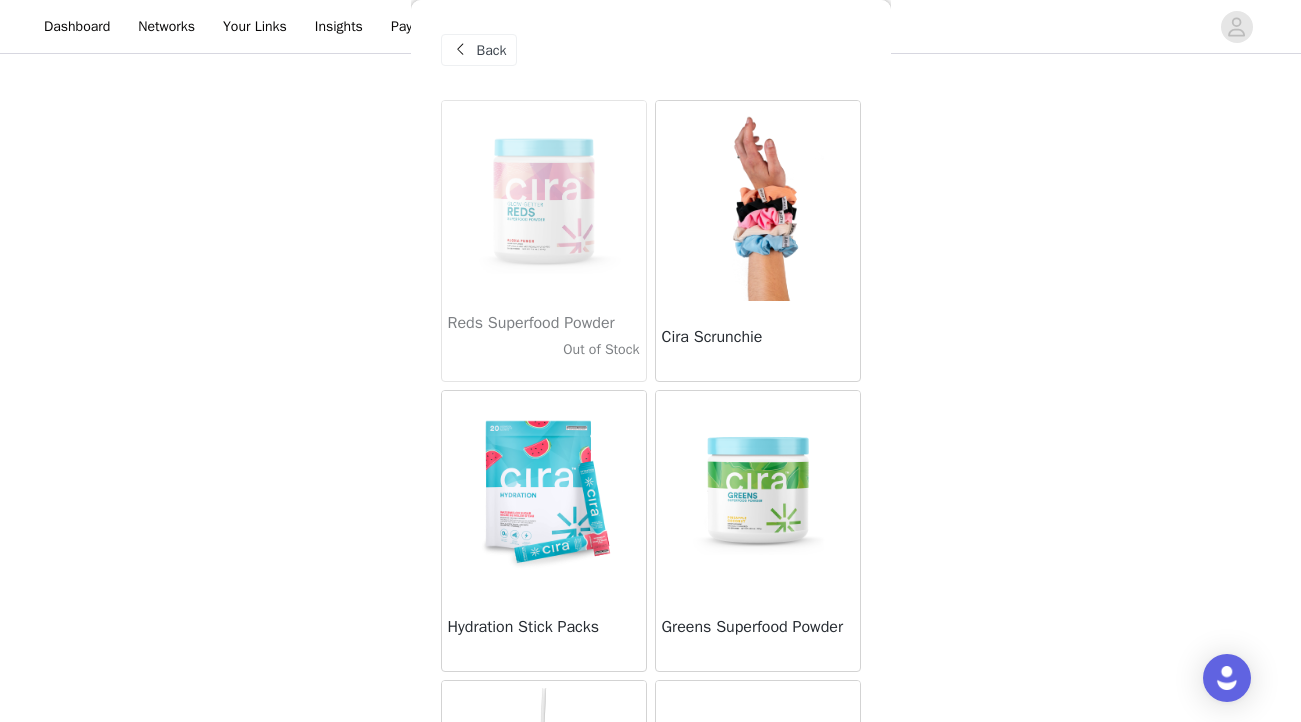 scroll, scrollTop: 327, scrollLeft: 0, axis: vertical 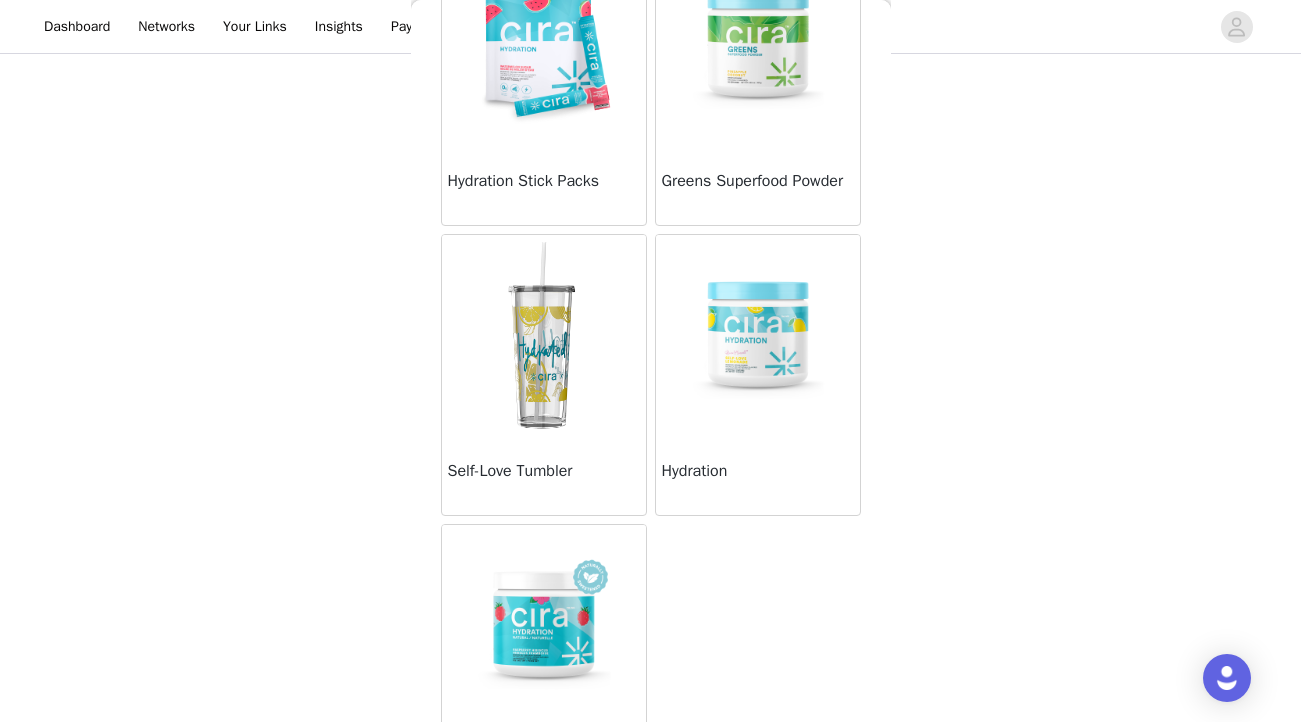 click at bounding box center (758, 335) 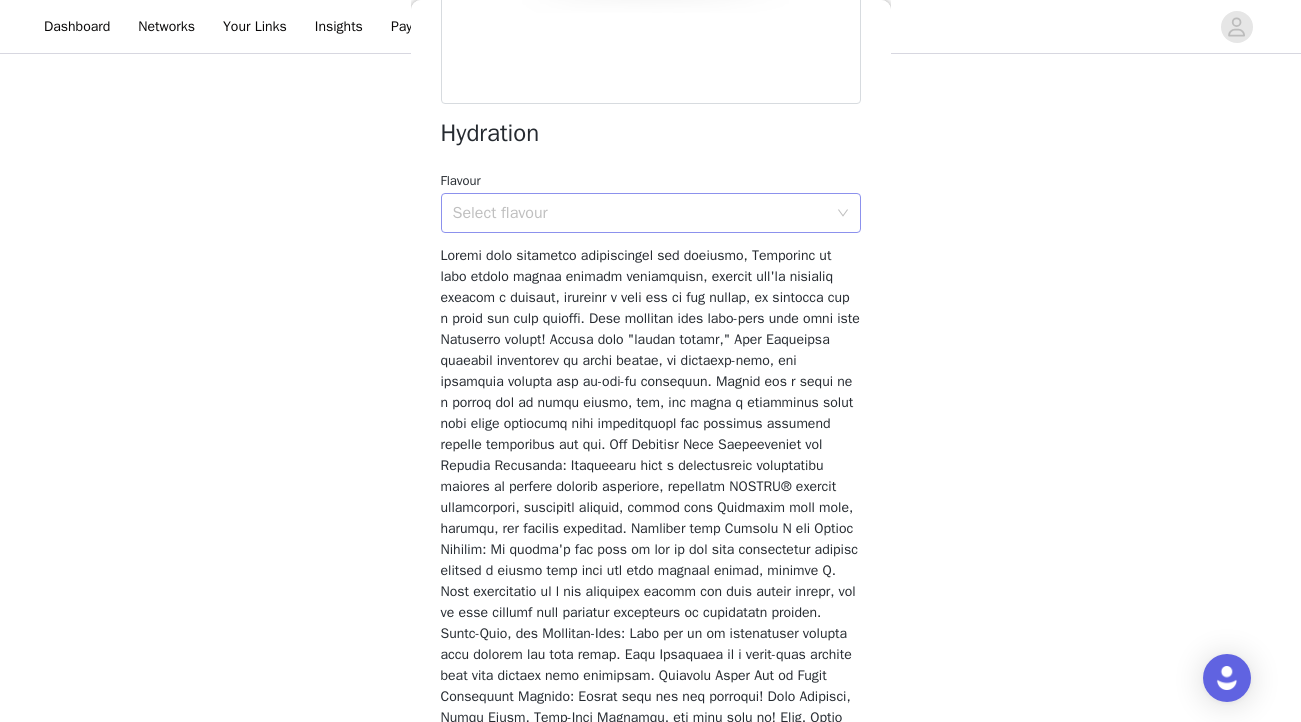 click on "Select flavour" at bounding box center (651, 213) 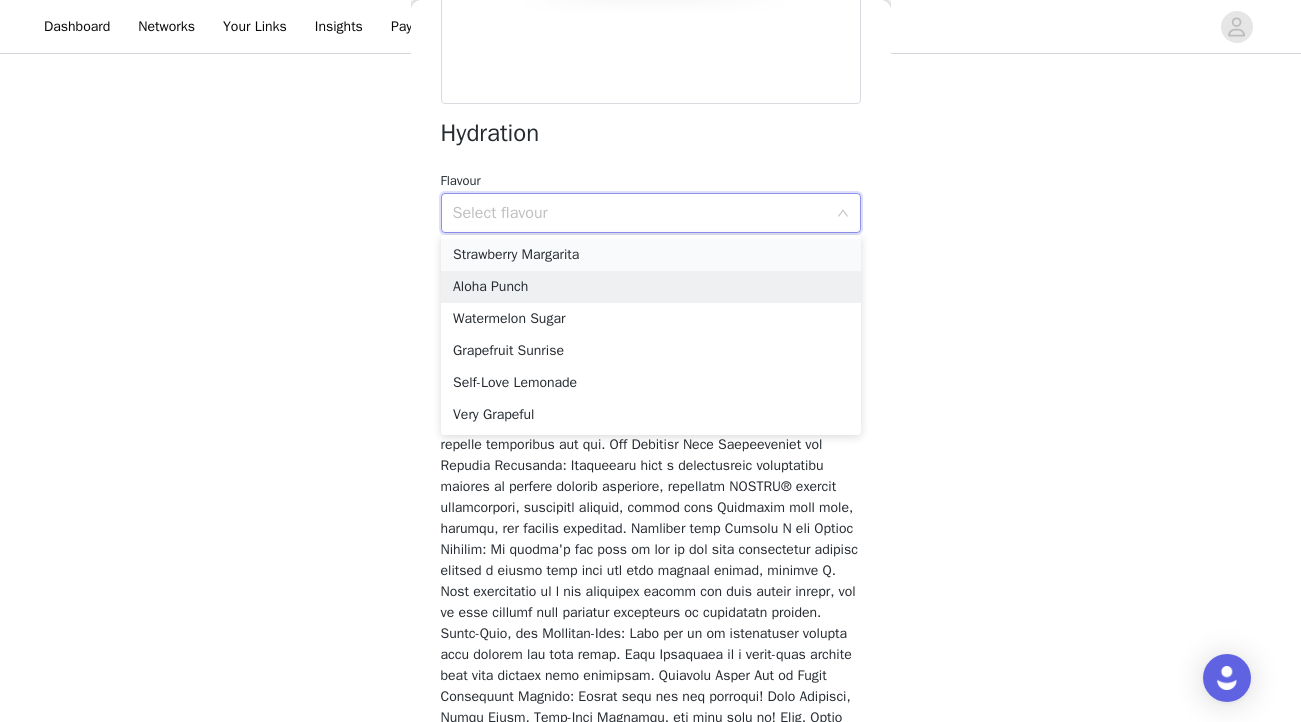 scroll, scrollTop: 327, scrollLeft: 0, axis: vertical 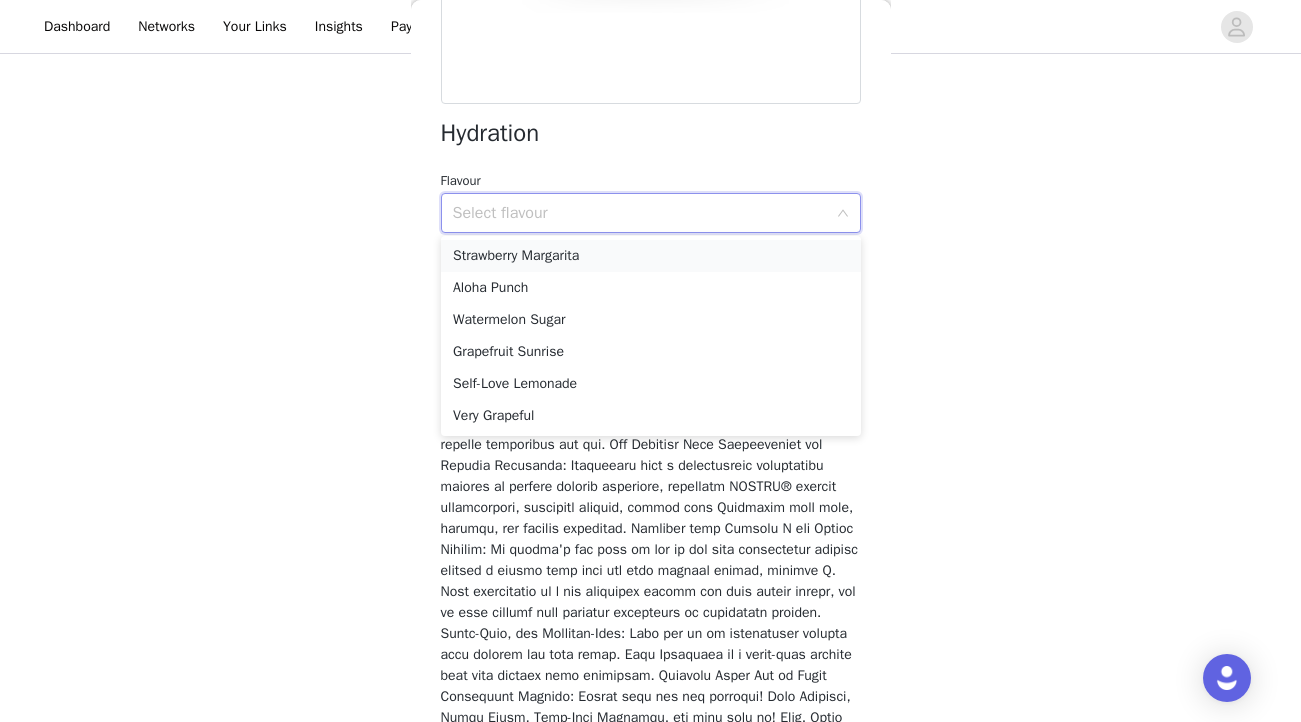 click on "Strawberry Margarita" at bounding box center [651, 256] 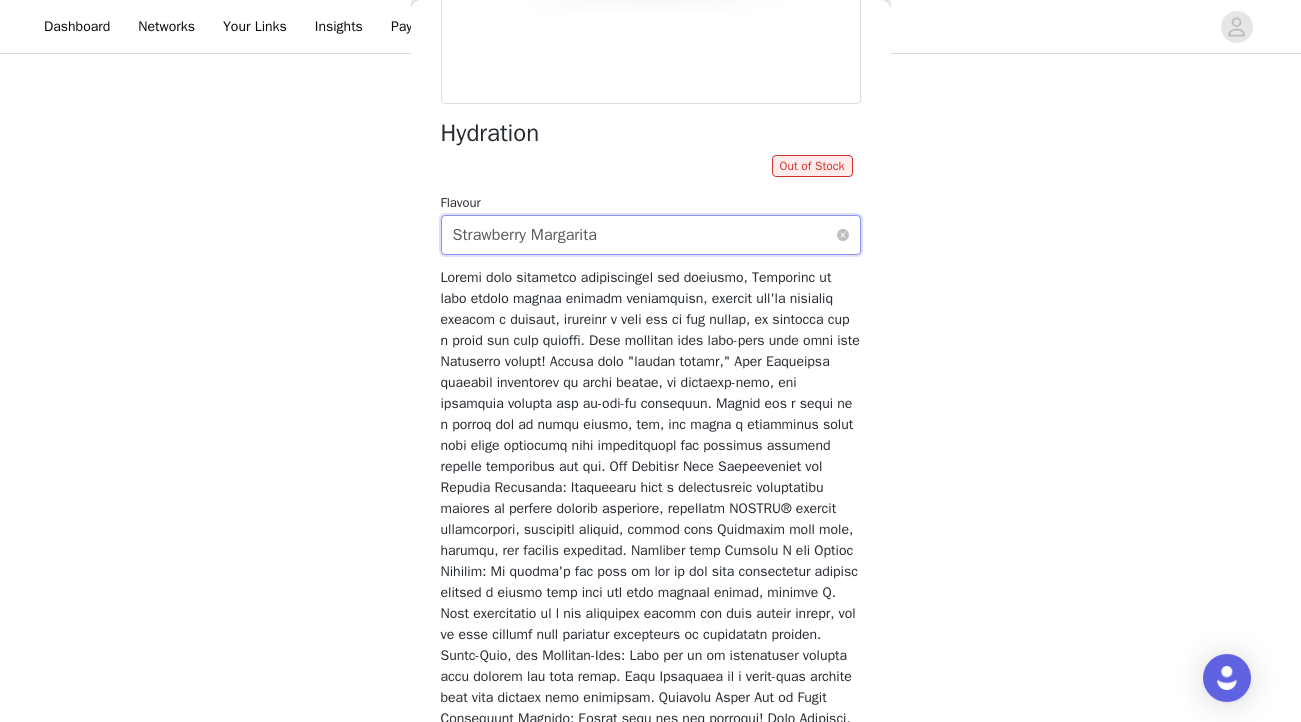 click on "Select flavour Strawberry Margarita" at bounding box center [644, 235] 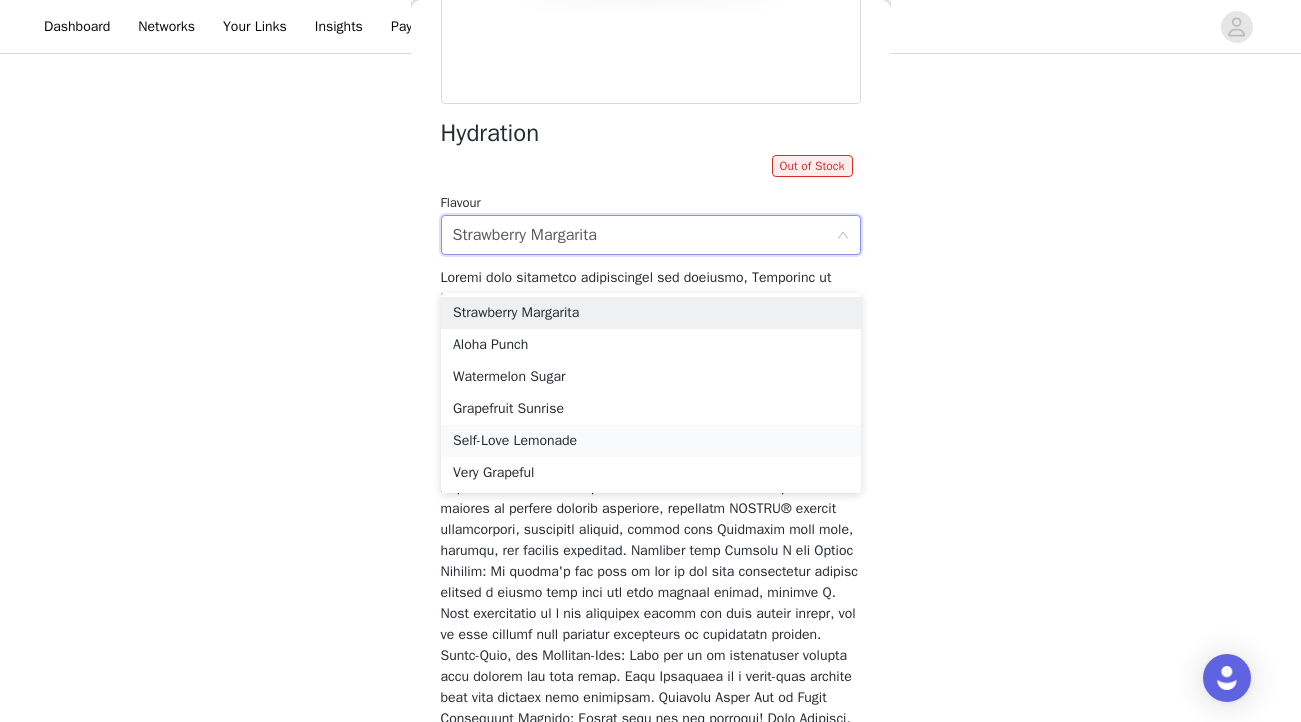 scroll, scrollTop: 289, scrollLeft: 0, axis: vertical 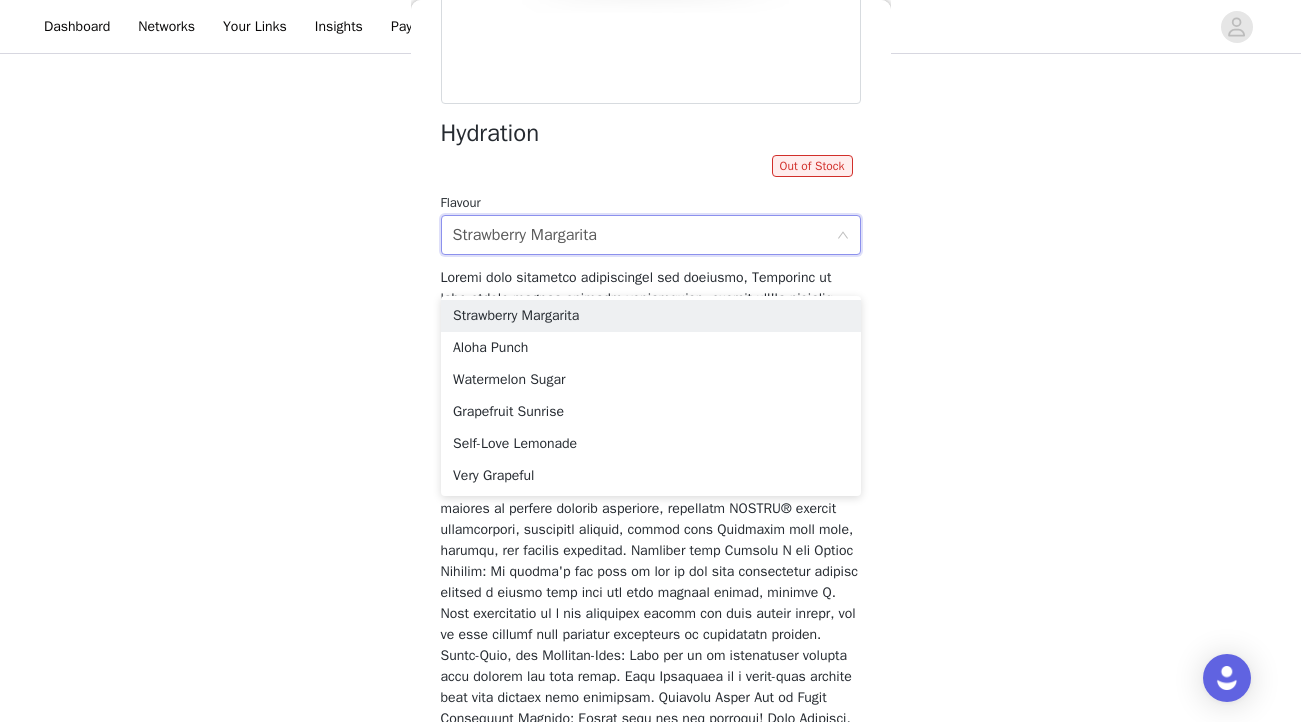 click at bounding box center [651, 529] 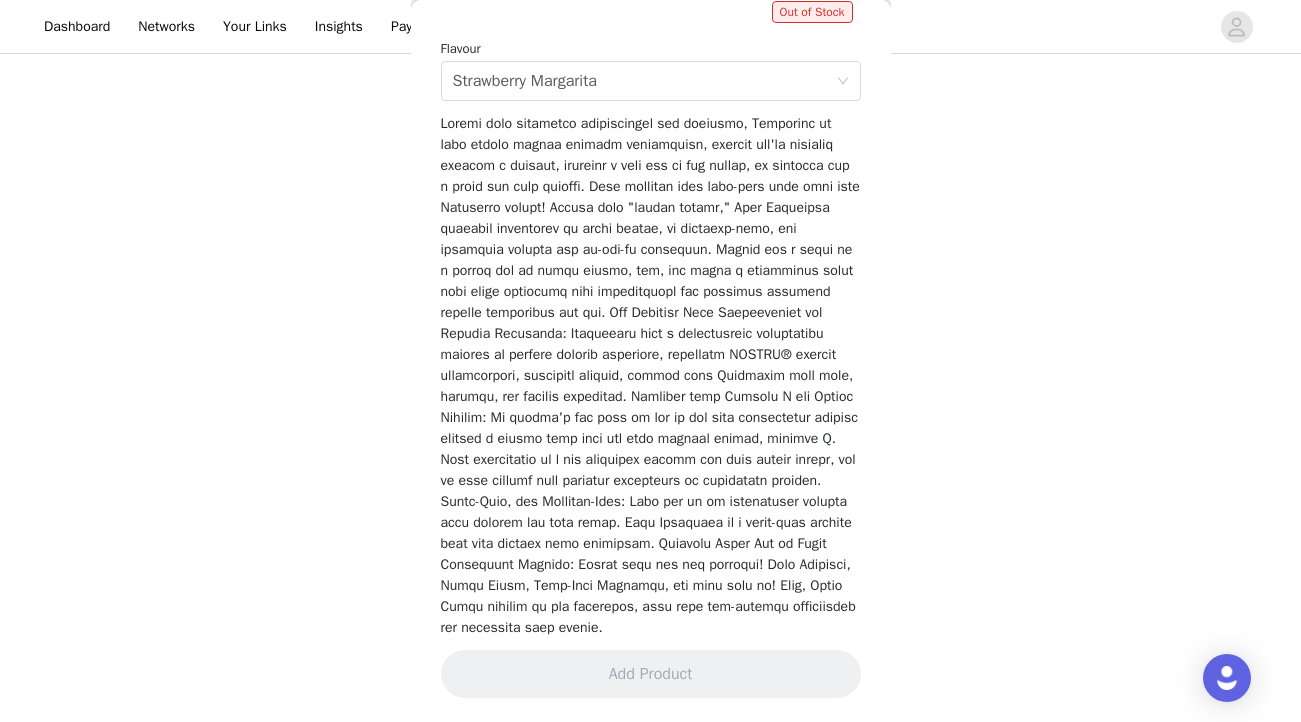 scroll, scrollTop: 620, scrollLeft: 0, axis: vertical 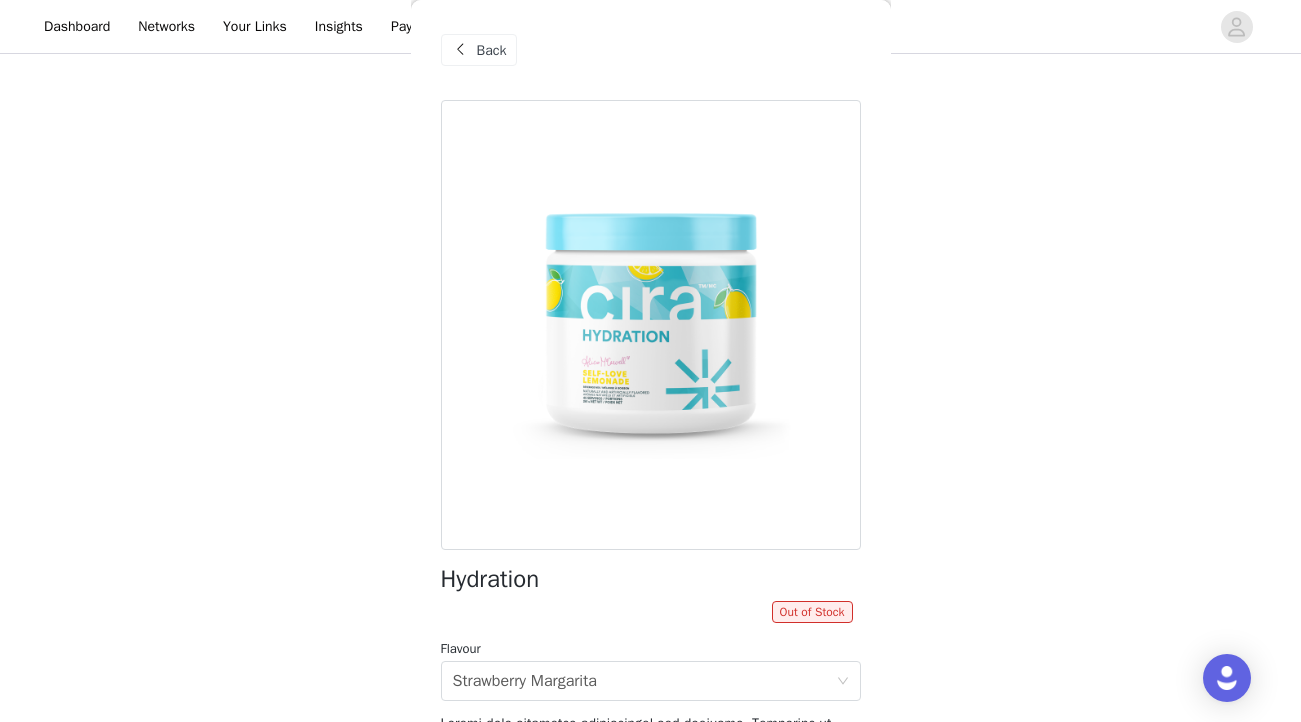 click on "Back" at bounding box center [492, 50] 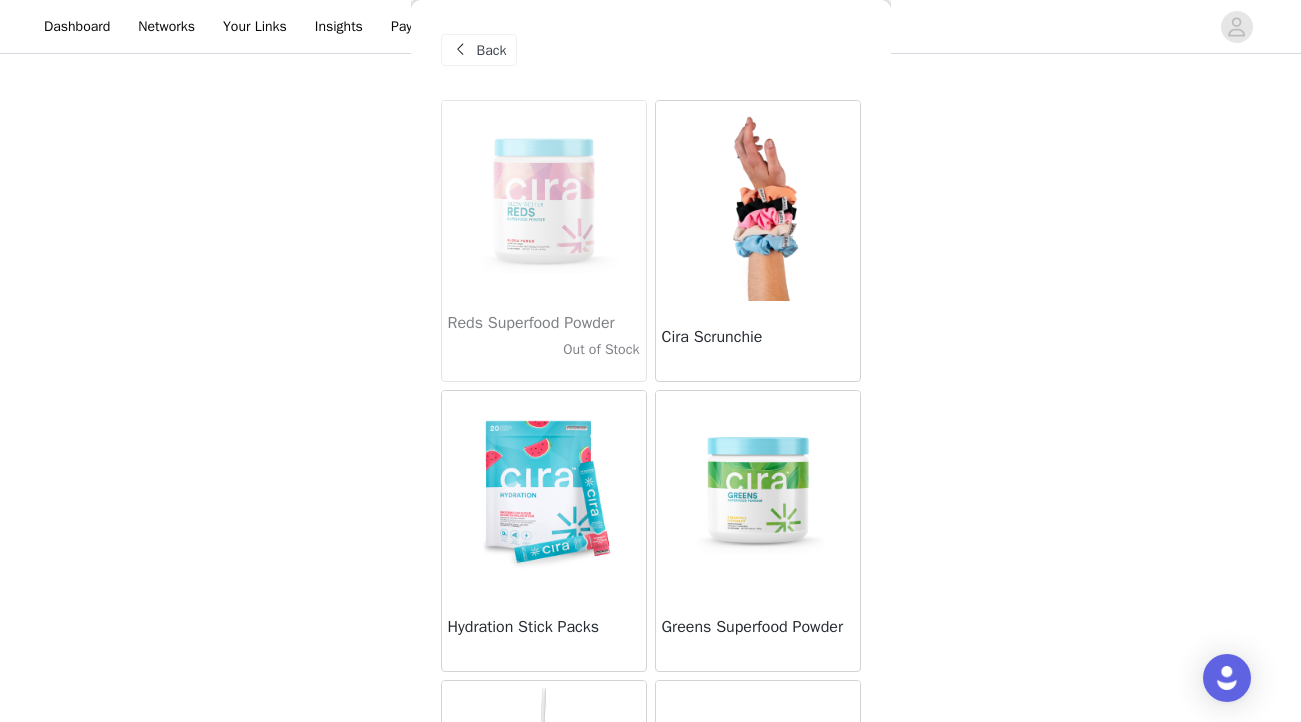 click at bounding box center [757, 201] 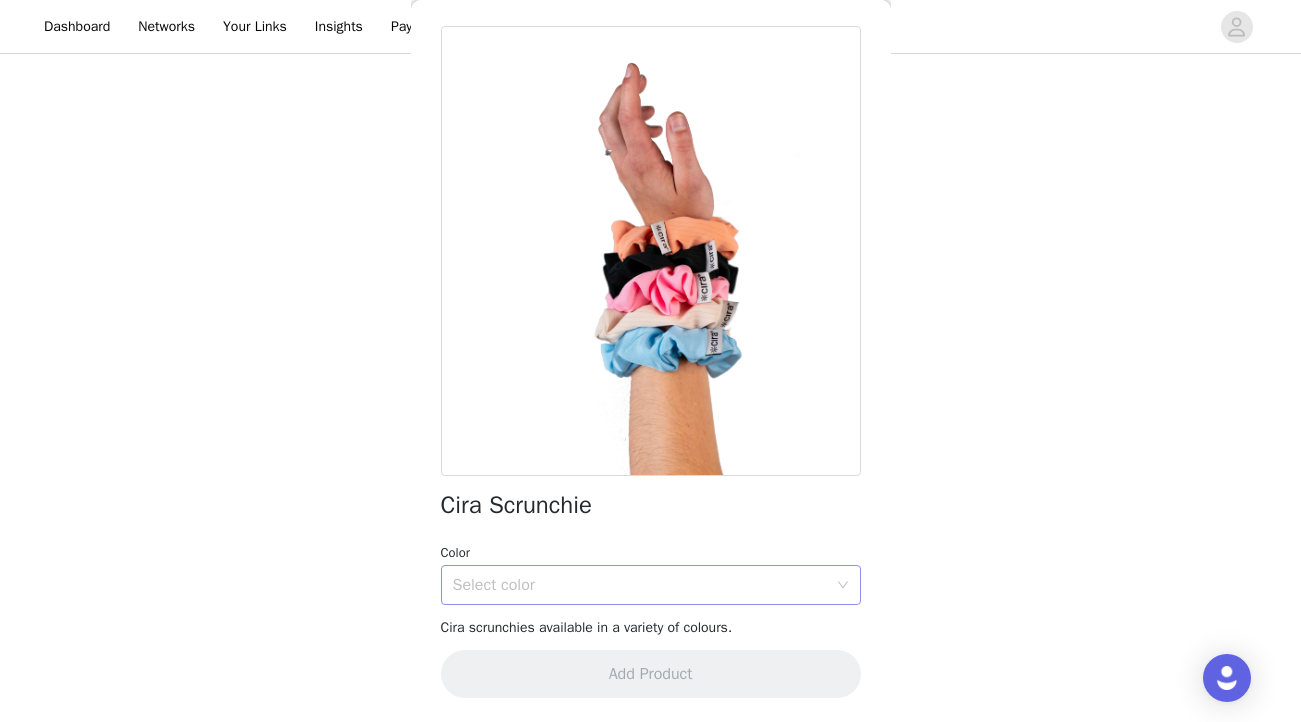 scroll, scrollTop: 73, scrollLeft: 0, axis: vertical 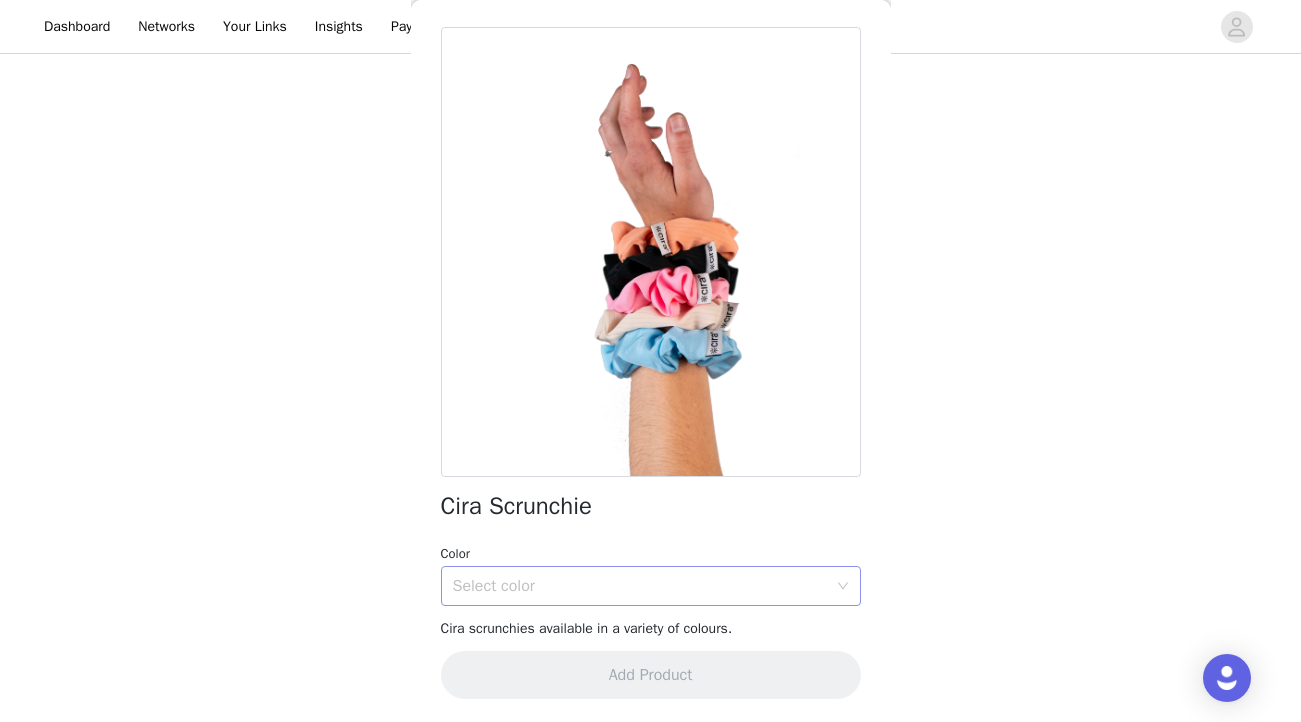 click on "Select color" at bounding box center (640, 586) 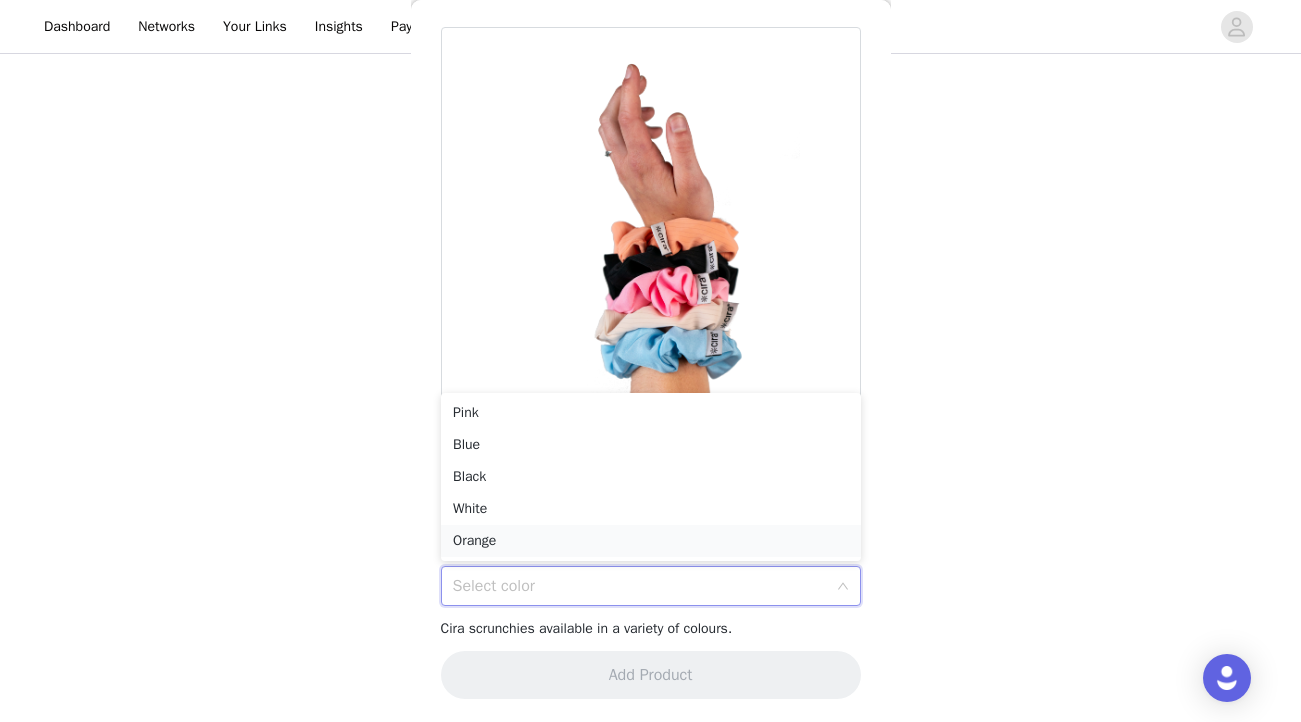click on "Orange" at bounding box center [651, 541] 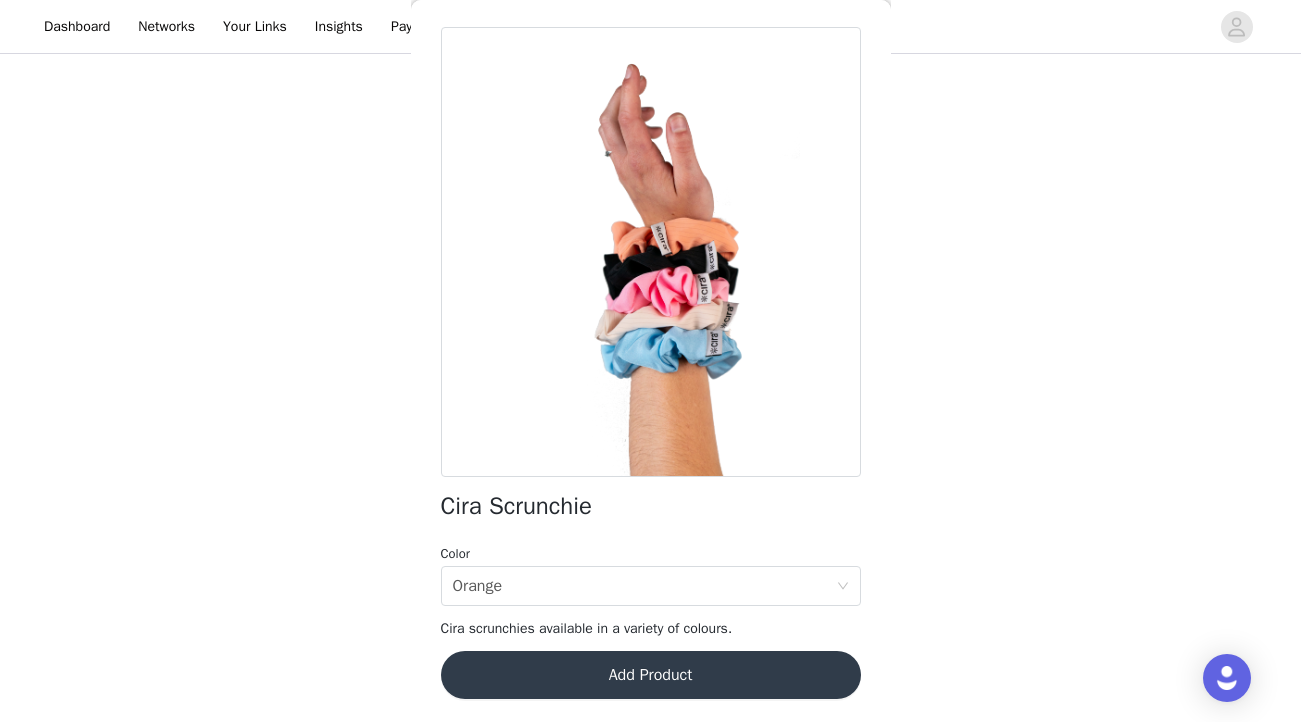 click on "Add Product" at bounding box center [651, 675] 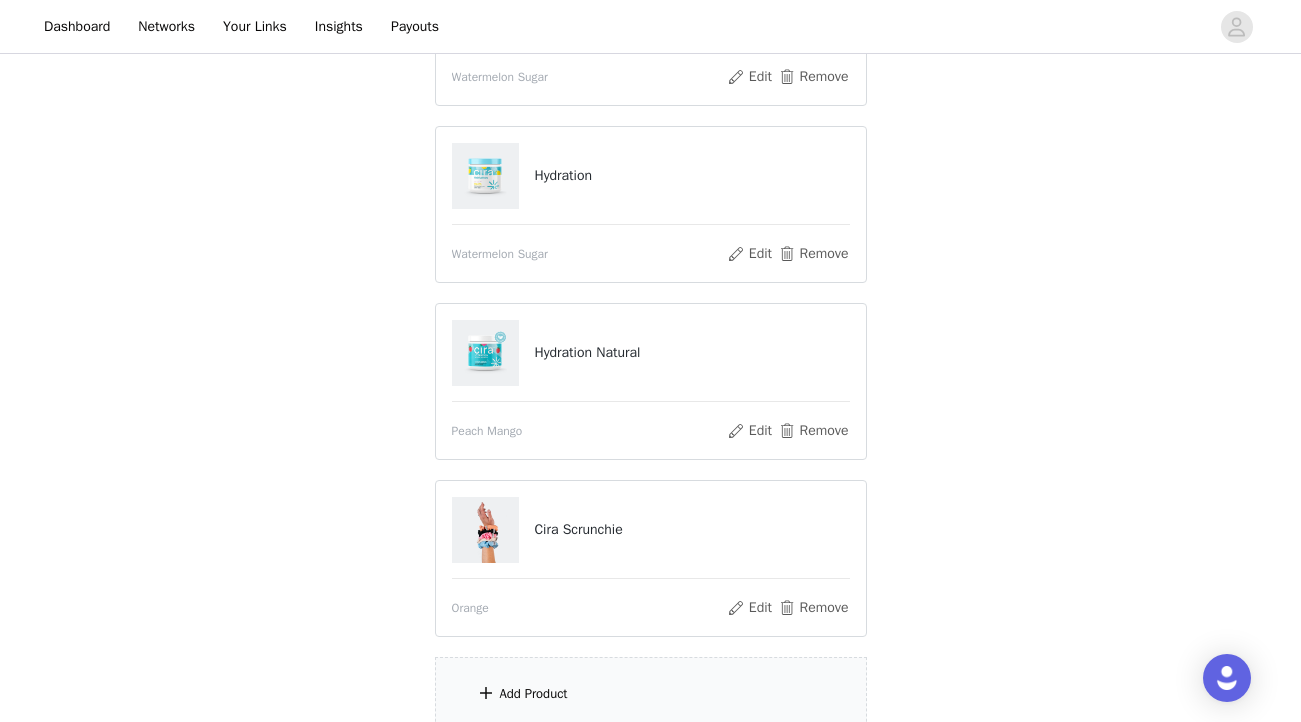 click on "Add Product" at bounding box center [651, 694] 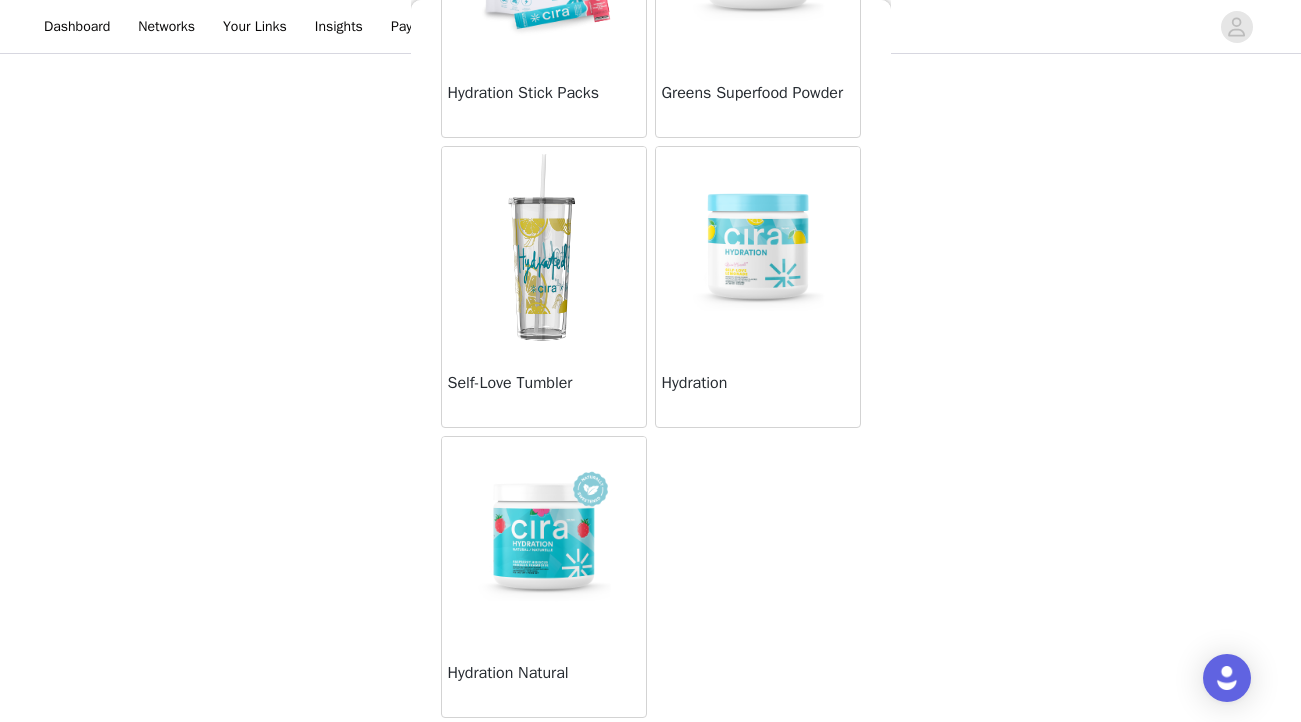 scroll, scrollTop: 534, scrollLeft: 0, axis: vertical 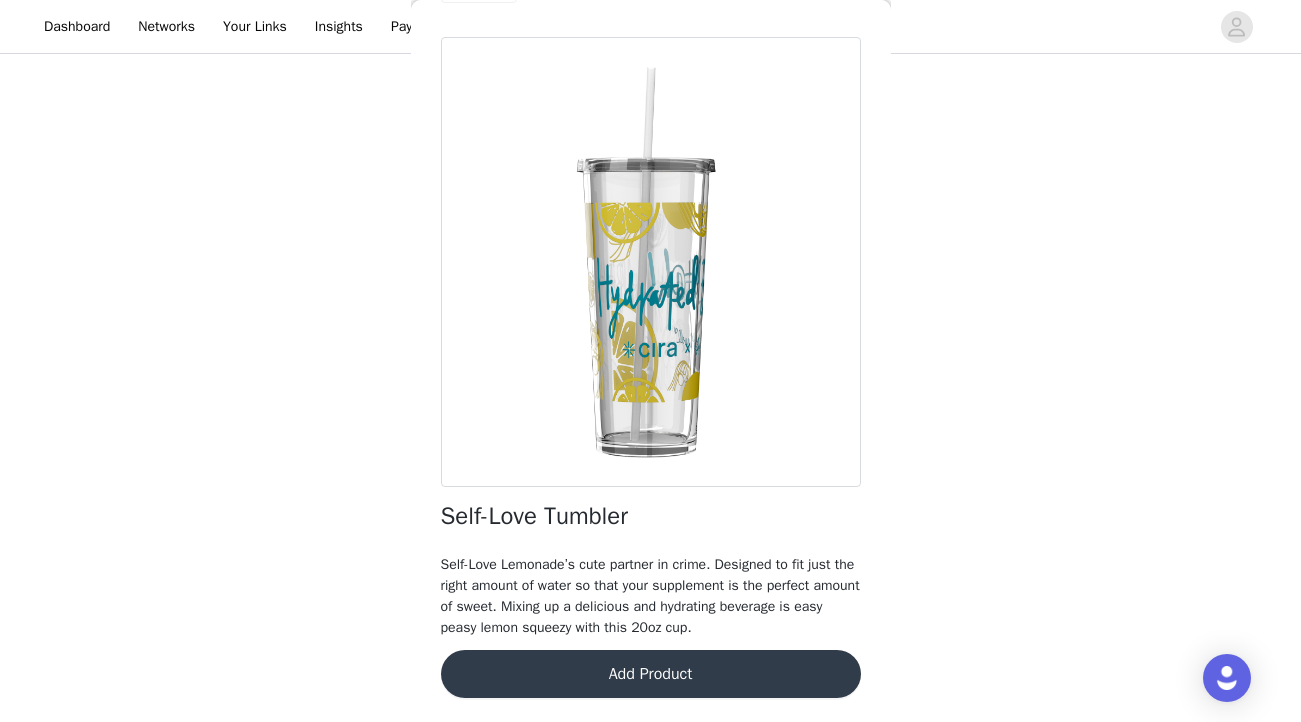 click on "Add Product" at bounding box center [651, 674] 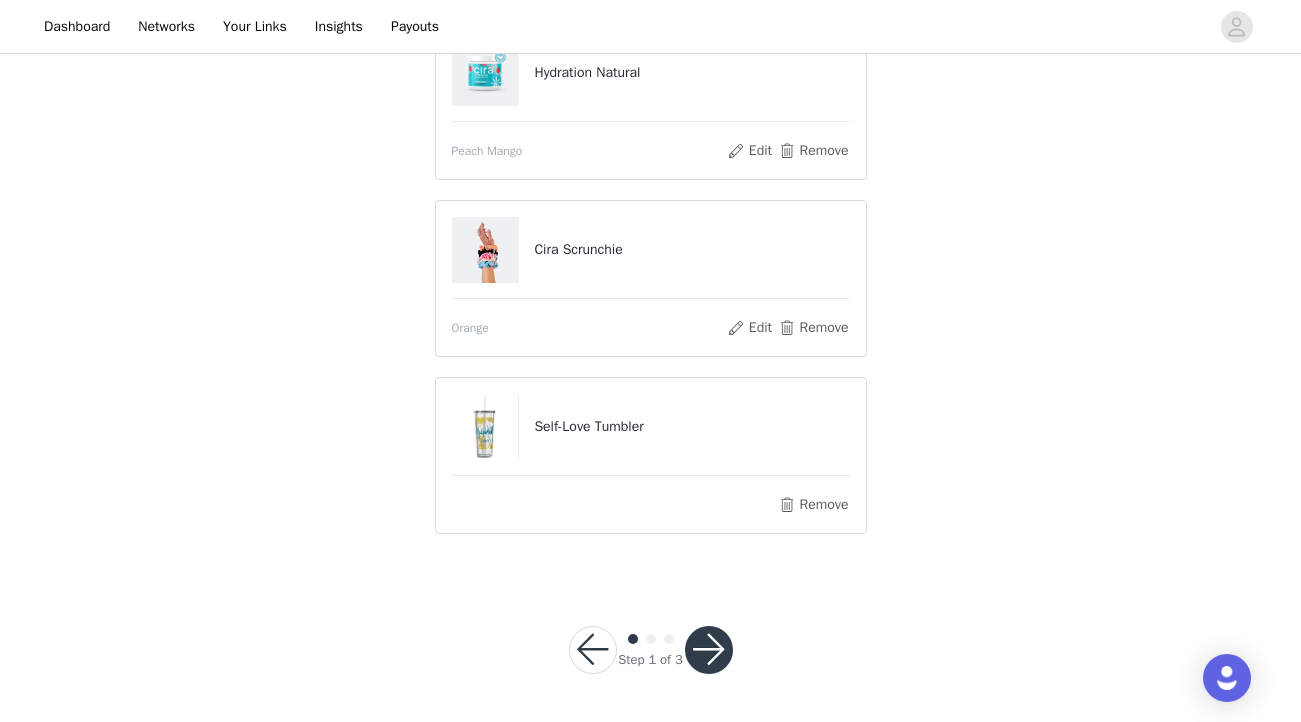 scroll, scrollTop: 552, scrollLeft: 0, axis: vertical 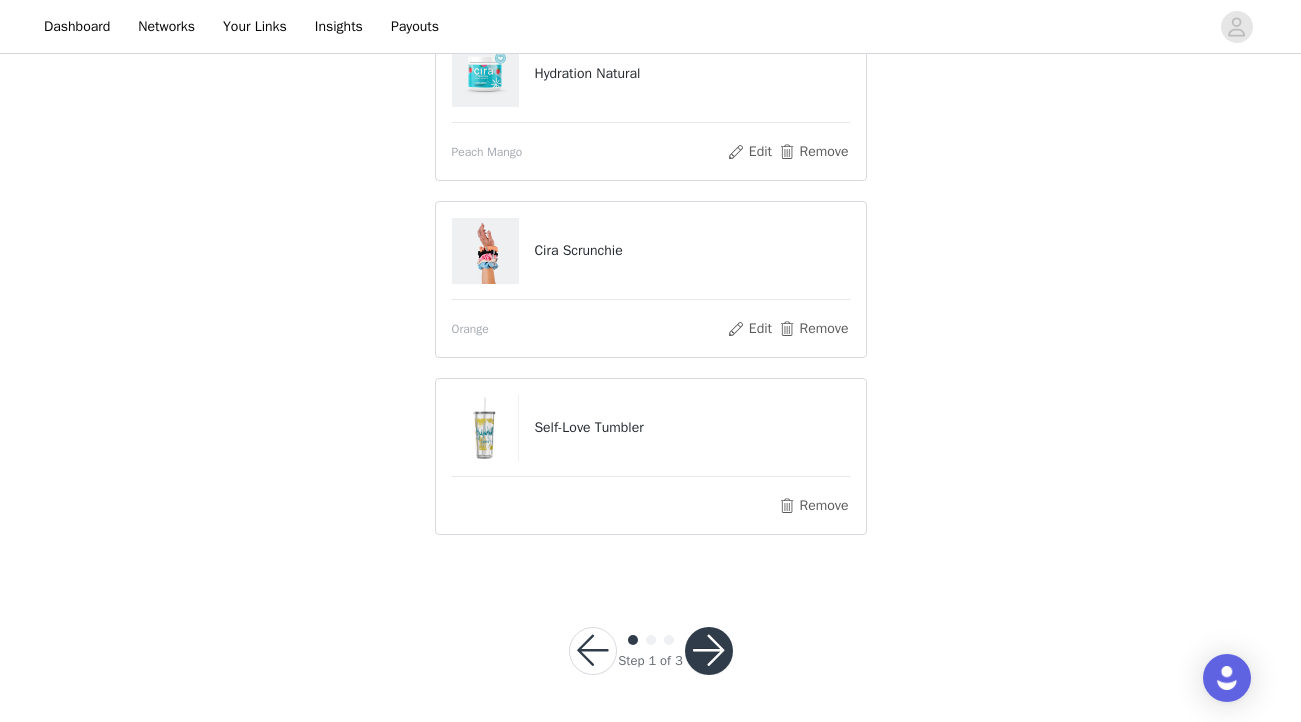 click at bounding box center [709, 651] 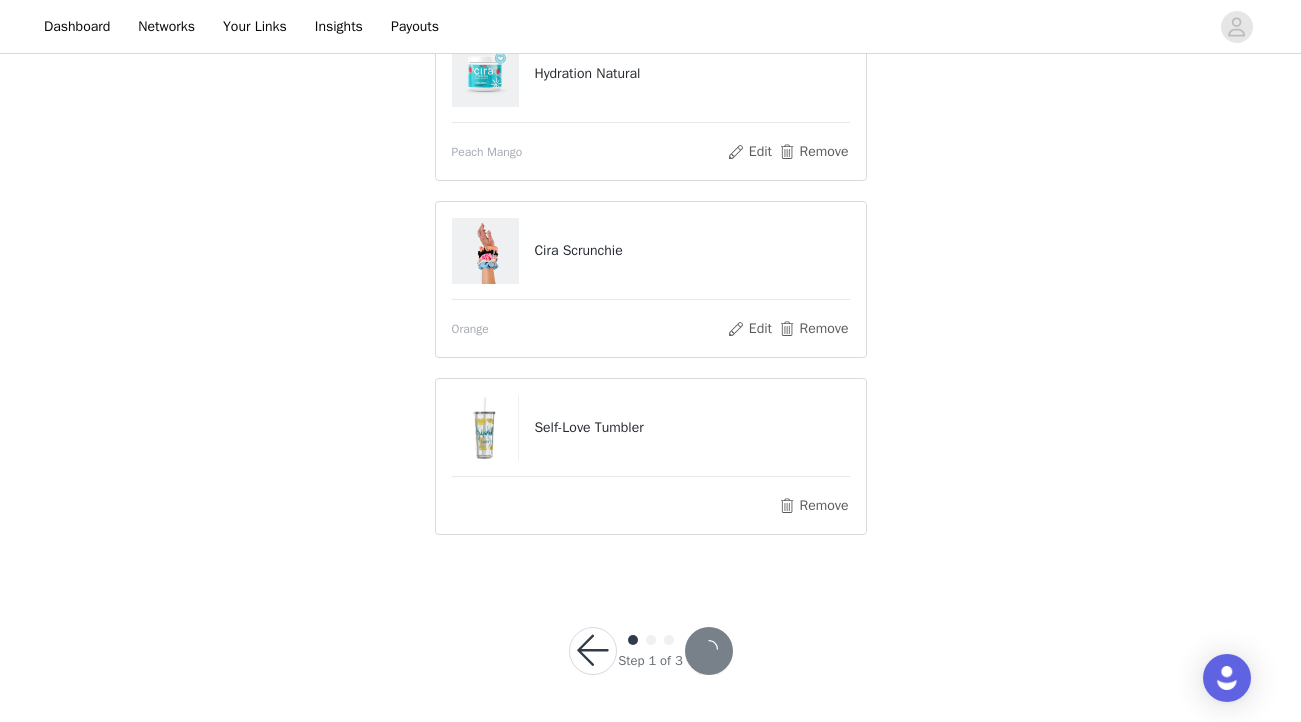 scroll, scrollTop: 0, scrollLeft: 0, axis: both 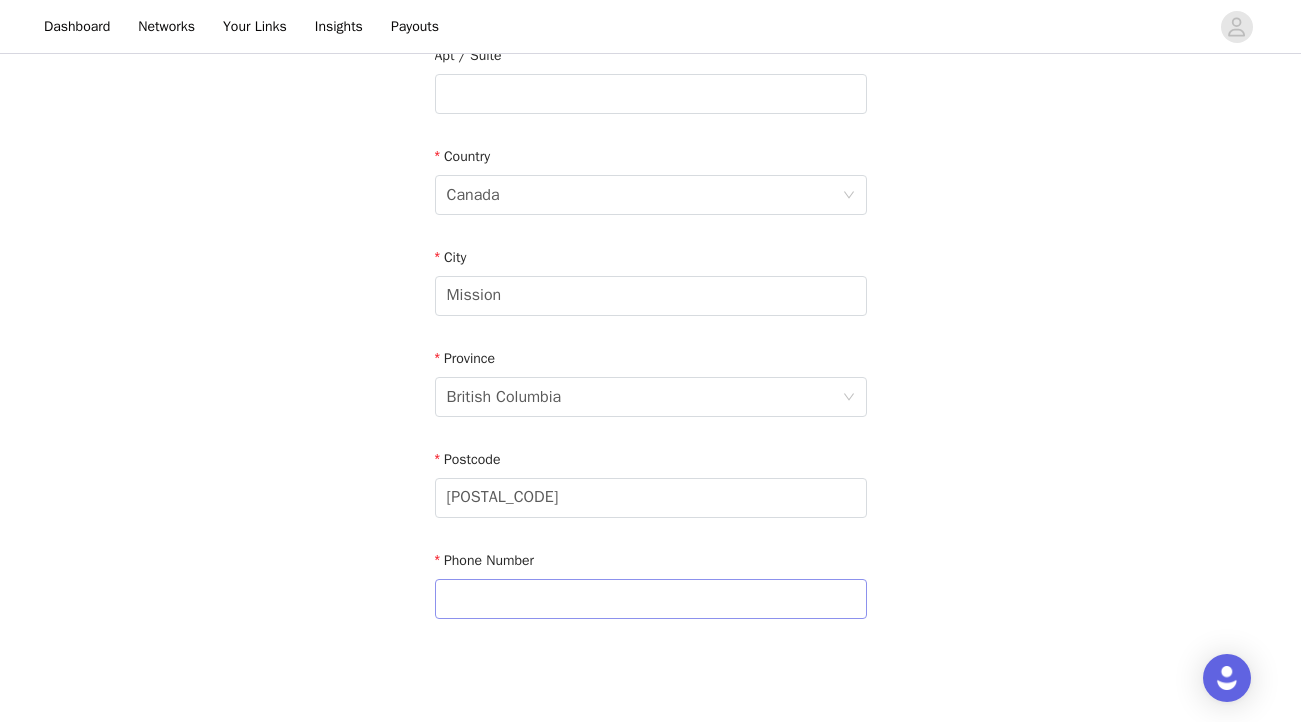 type on "collab@[EMAIL]" 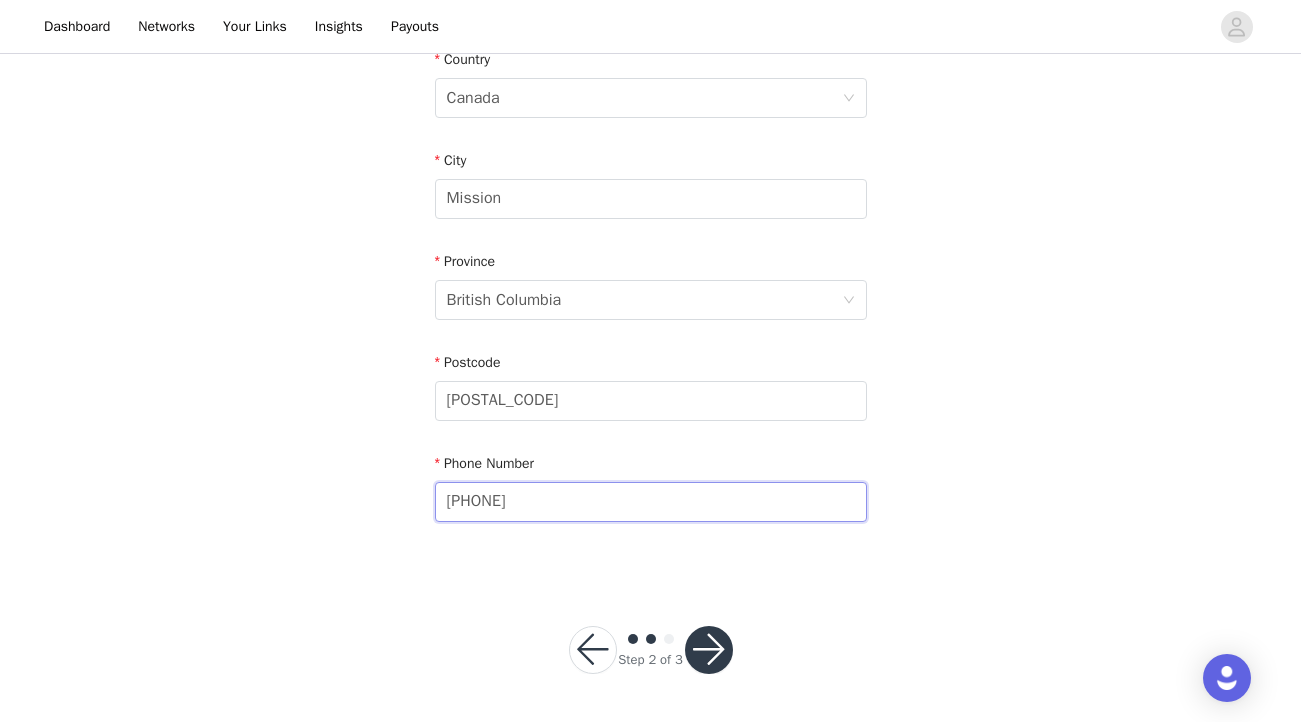 scroll, scrollTop: 641, scrollLeft: 0, axis: vertical 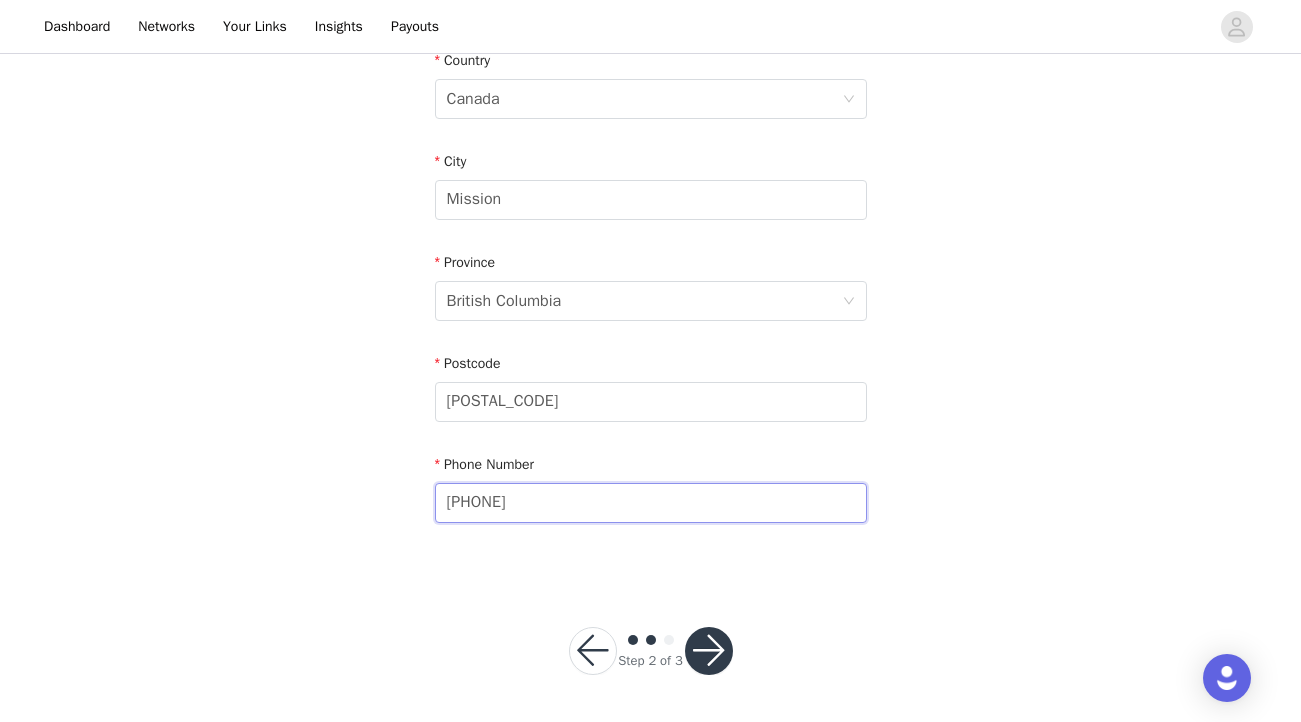 type on "[PHONE]" 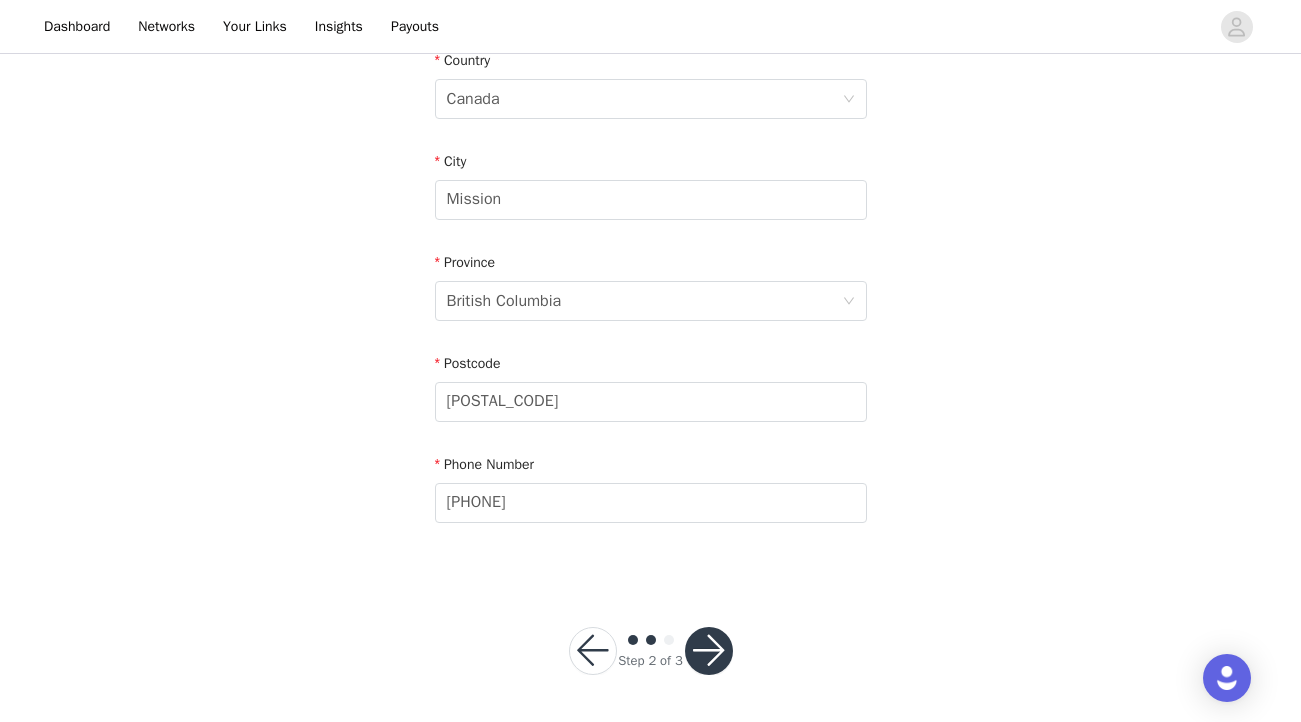 click at bounding box center (709, 651) 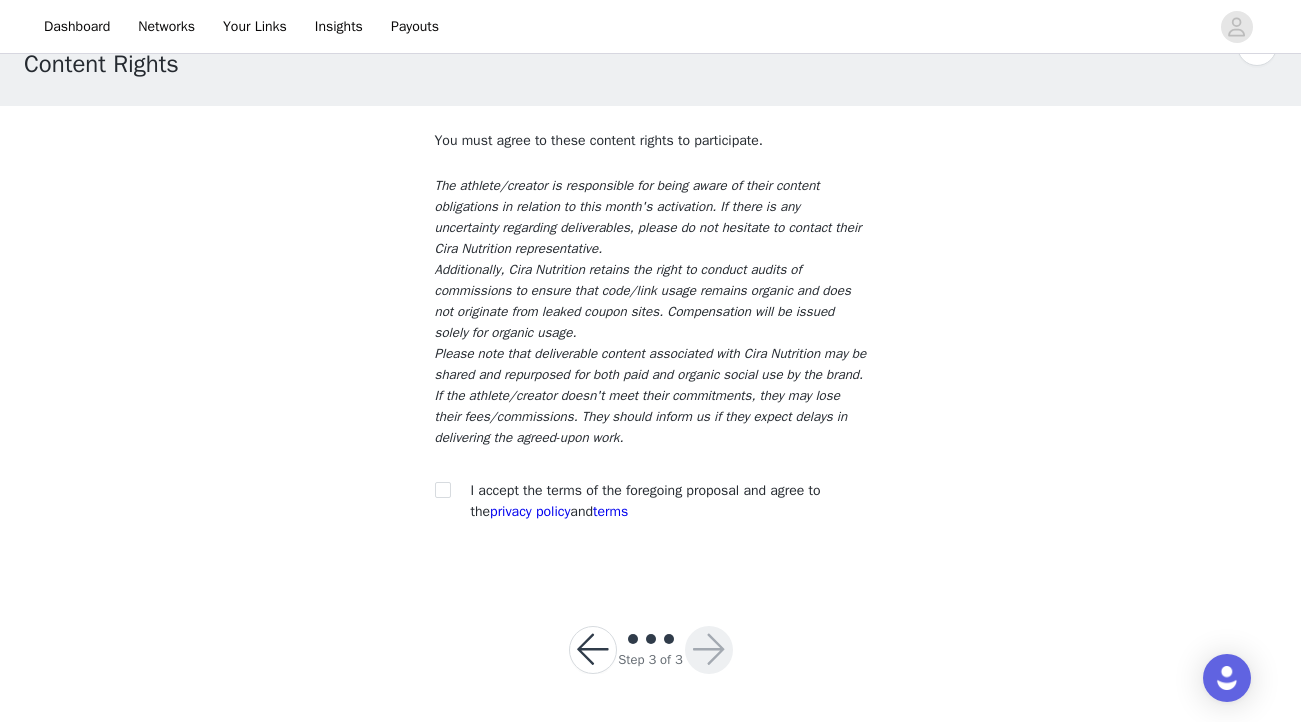 scroll, scrollTop: 55, scrollLeft: 0, axis: vertical 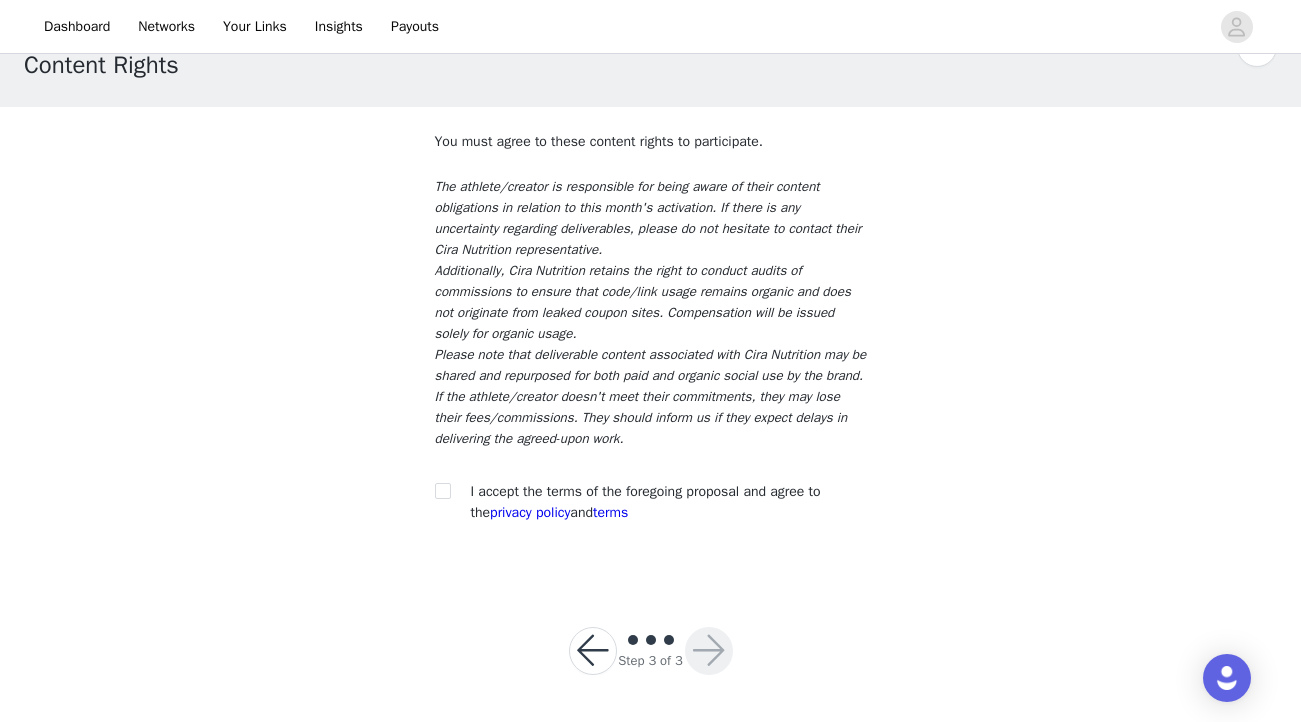 click on "I accept the terms of the foregoing proposal and agree to the
privacy policy
and
terms" at bounding box center (669, 502) 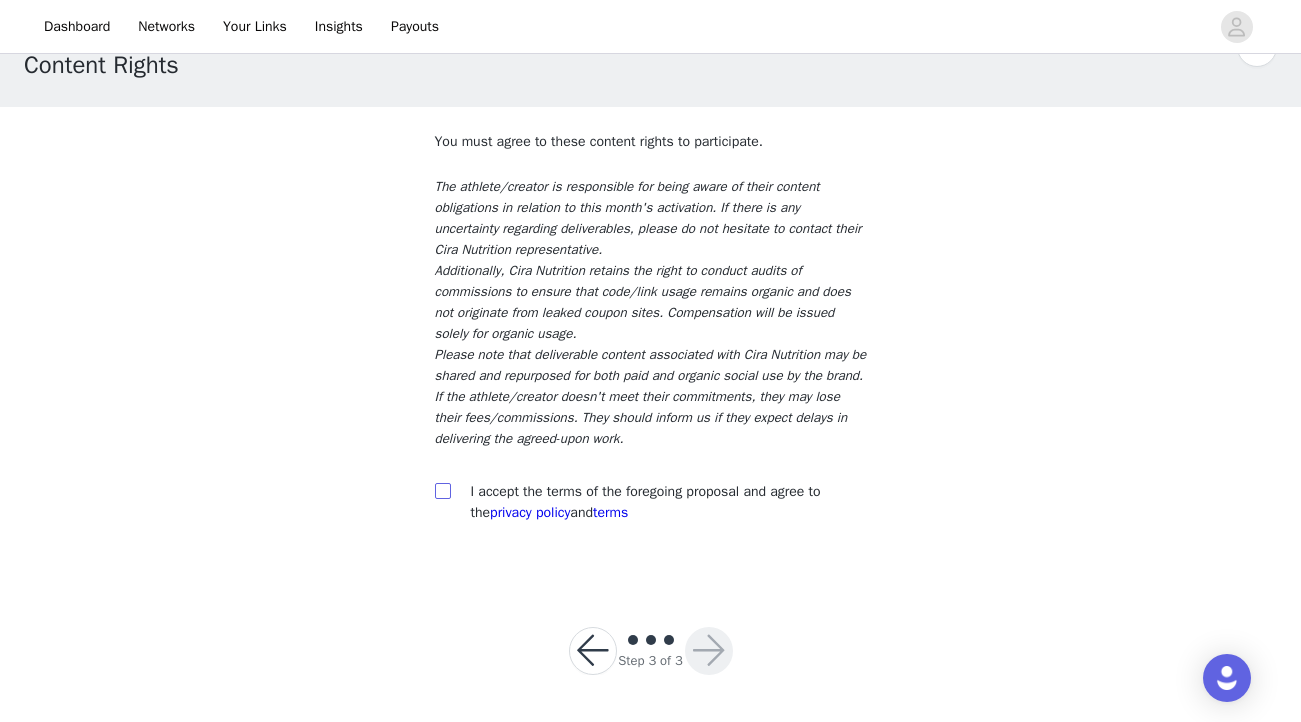 click at bounding box center (442, 490) 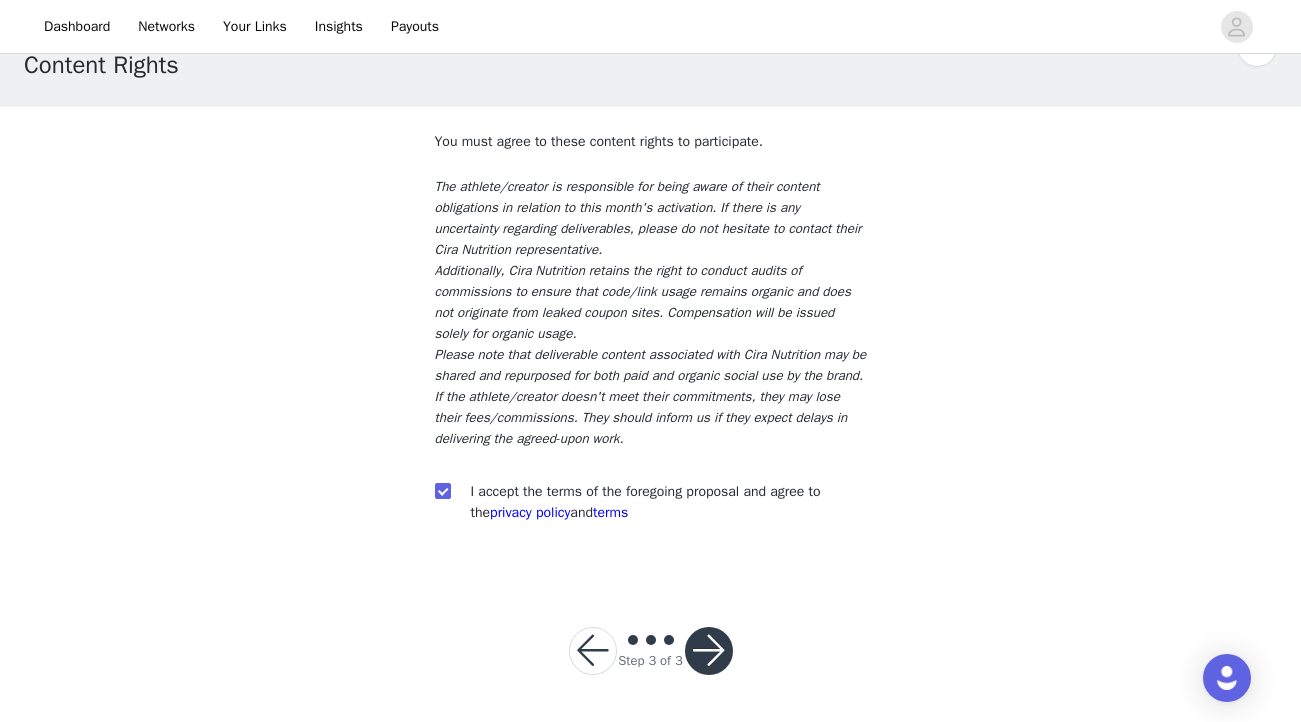 click at bounding box center (709, 651) 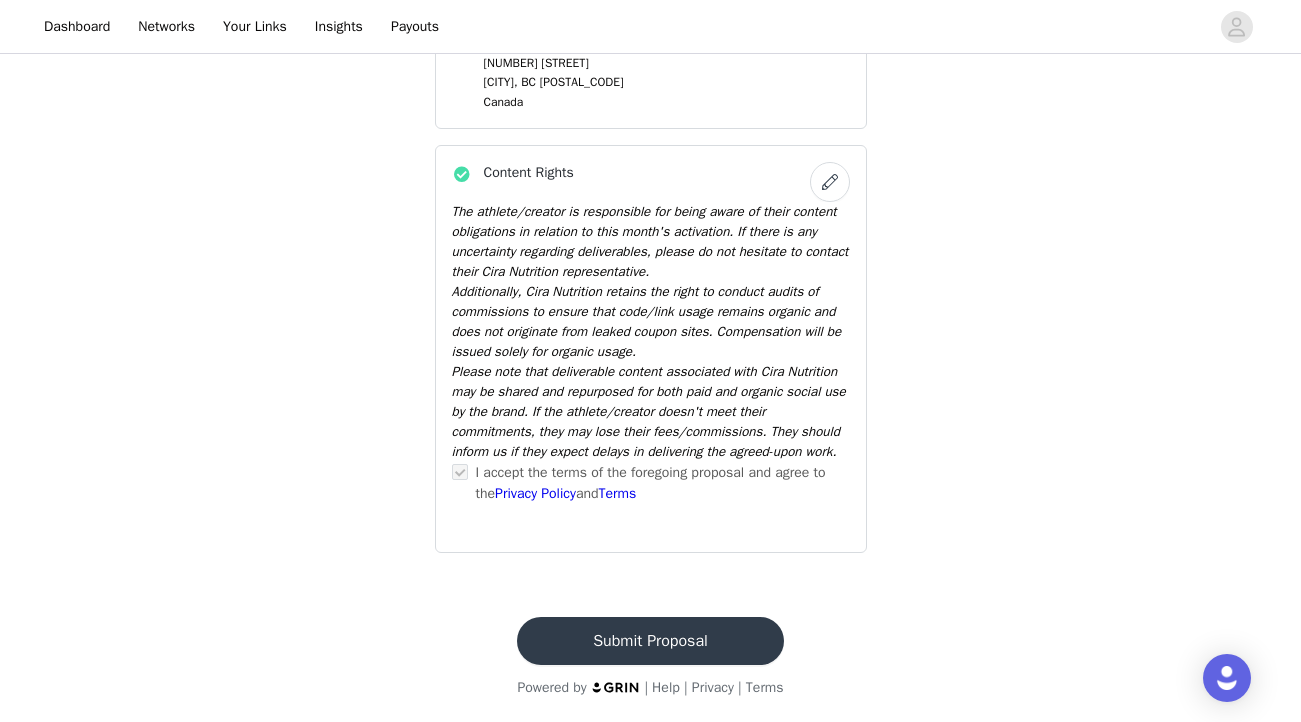 scroll, scrollTop: 653, scrollLeft: 0, axis: vertical 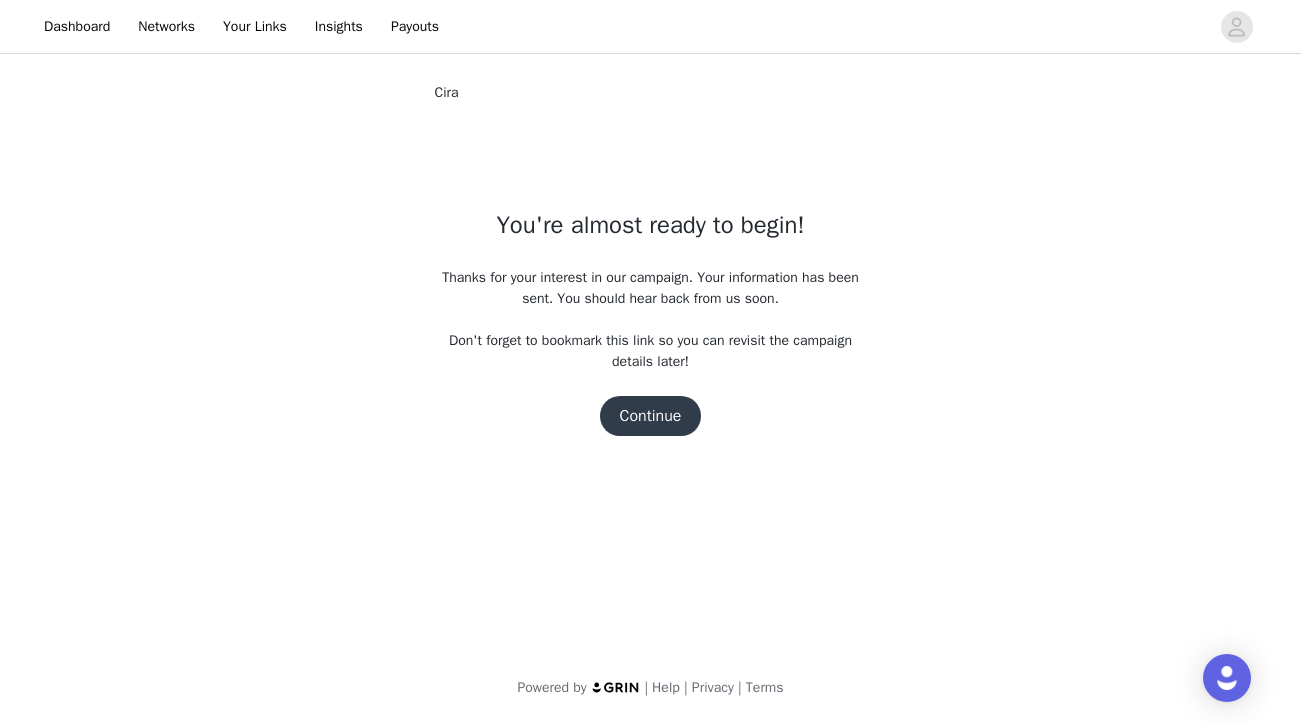 click on "Continue" at bounding box center (651, 416) 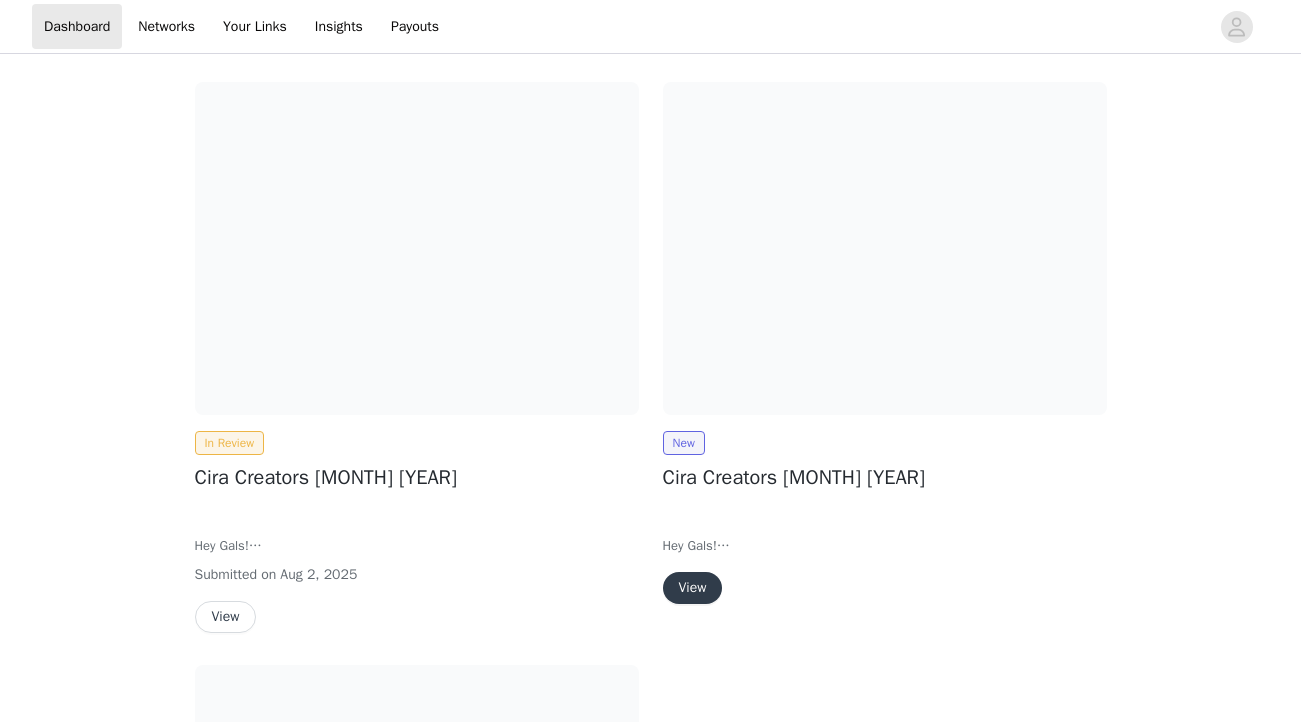 scroll, scrollTop: 0, scrollLeft: 0, axis: both 